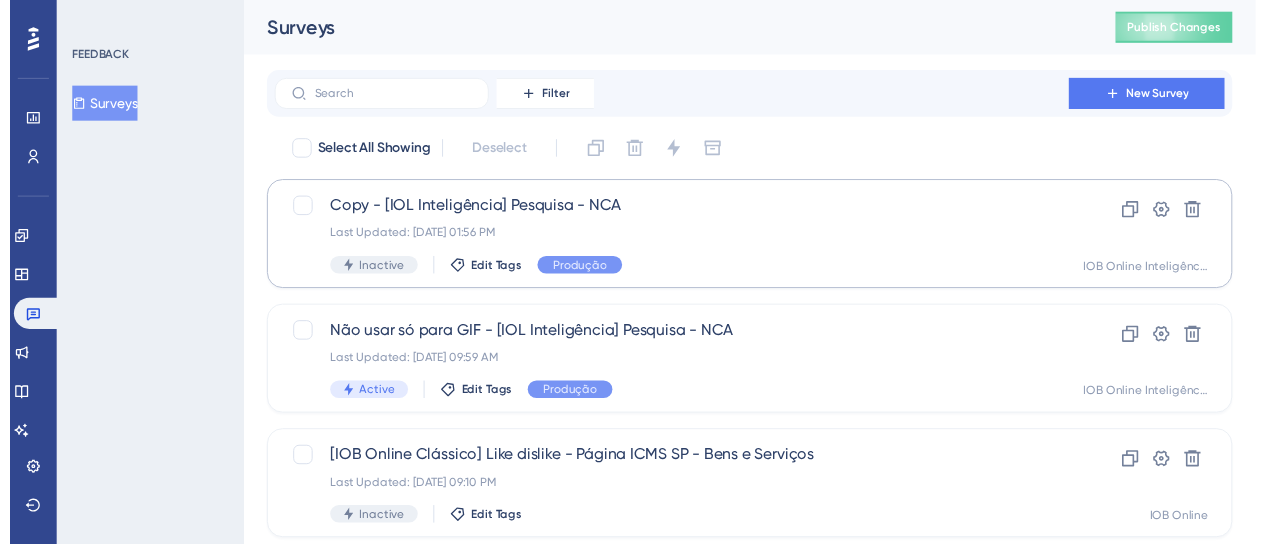 scroll, scrollTop: 0, scrollLeft: 0, axis: both 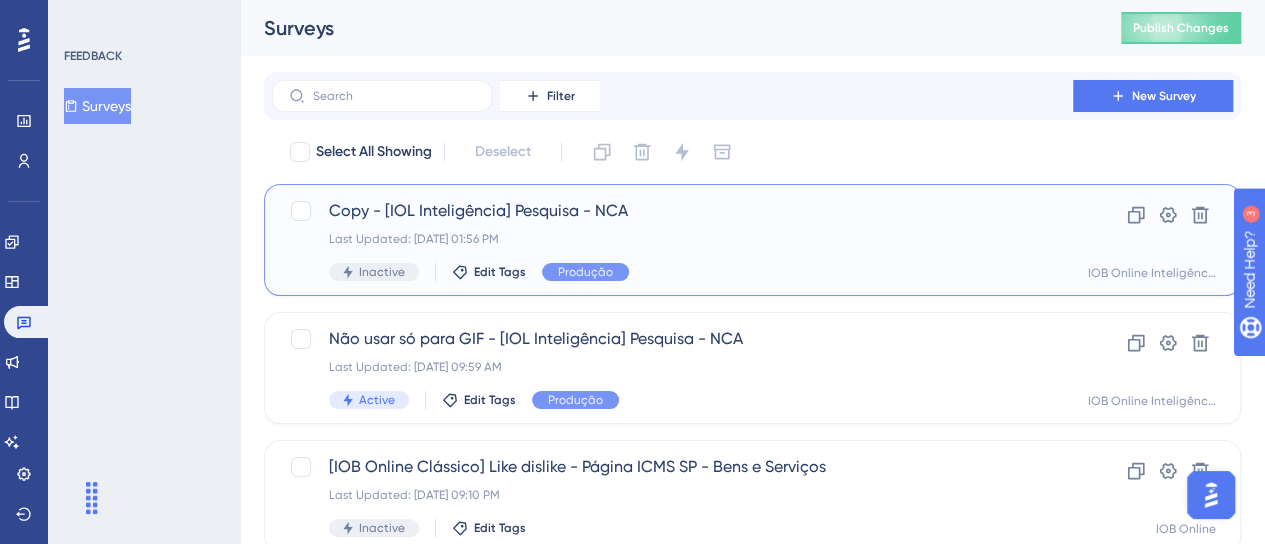 click on "Last Updated: [DATE] 01:56 PM" at bounding box center [672, 239] 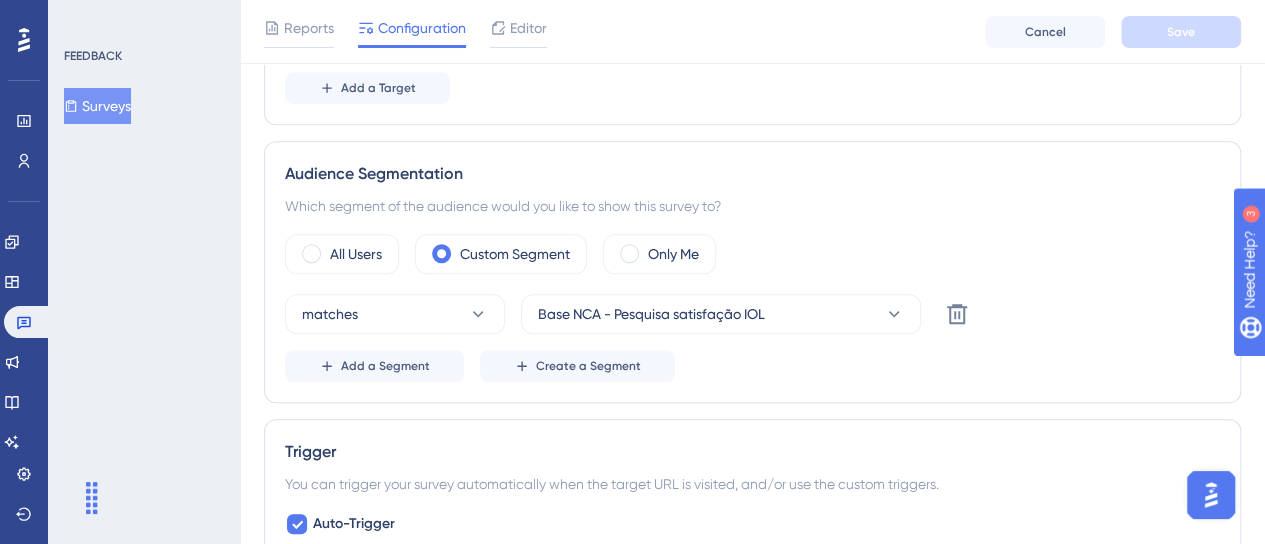 scroll, scrollTop: 600, scrollLeft: 0, axis: vertical 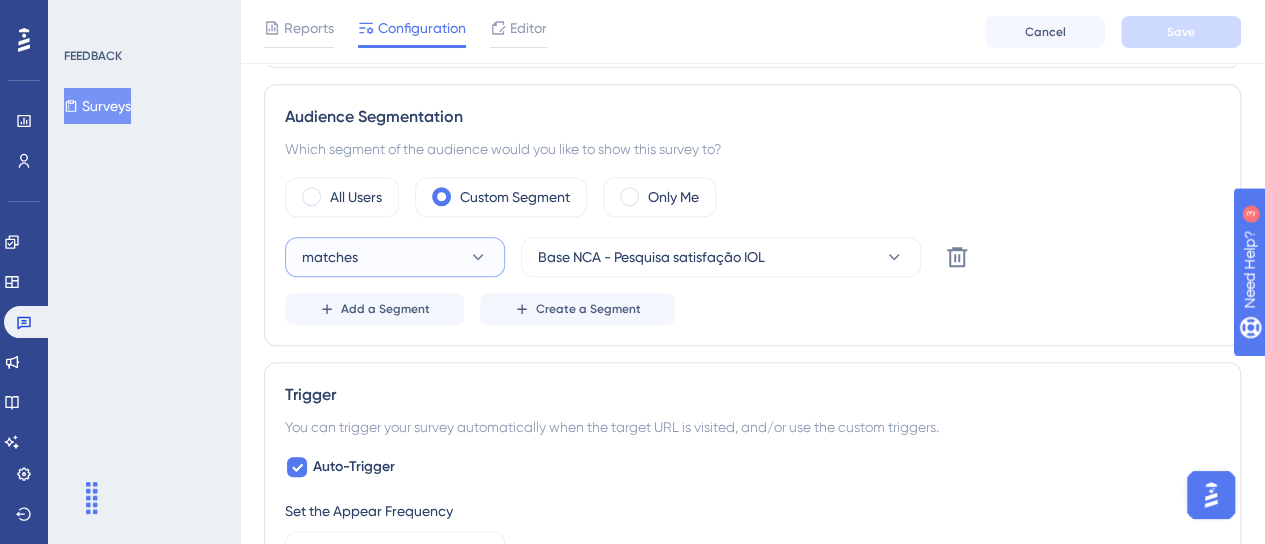 click on "matches" at bounding box center [330, 257] 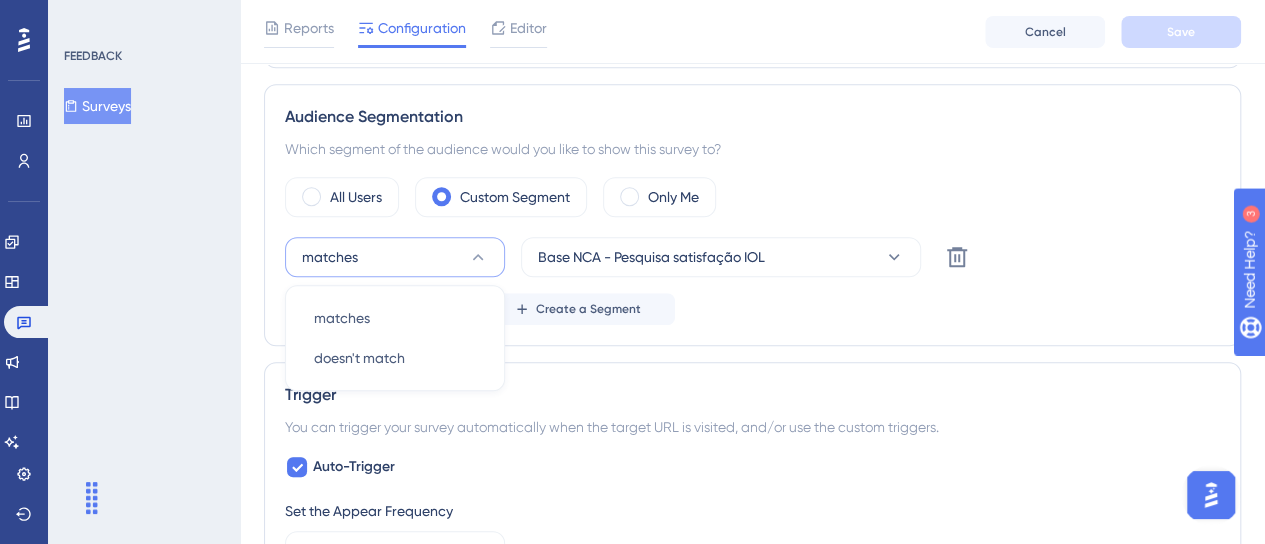 click on "matches" at bounding box center [330, 257] 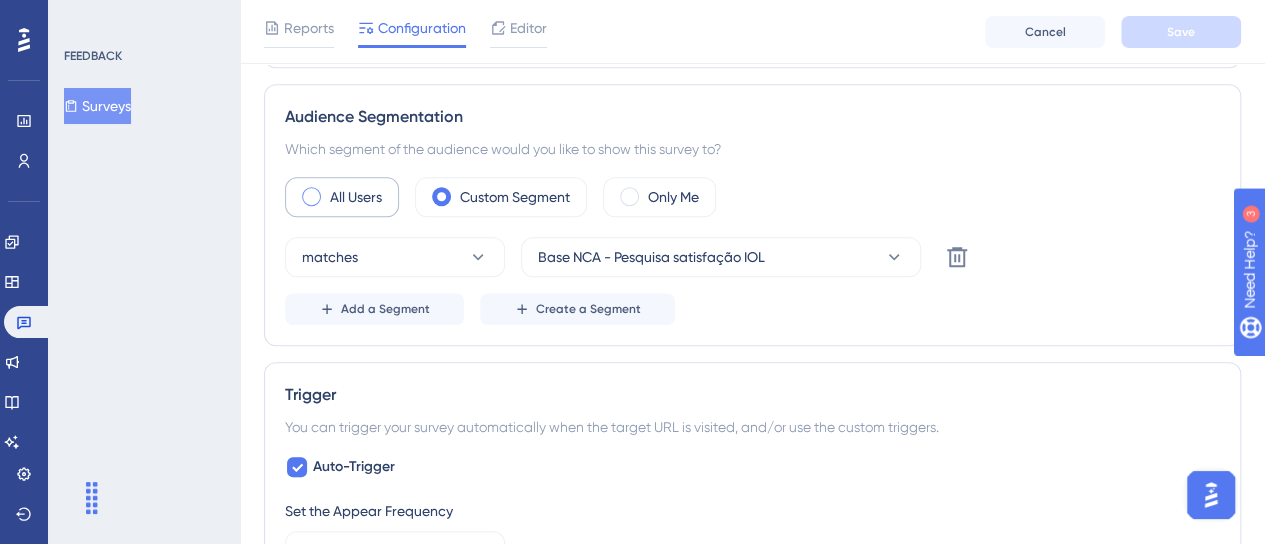 click on "All Users" at bounding box center [356, 197] 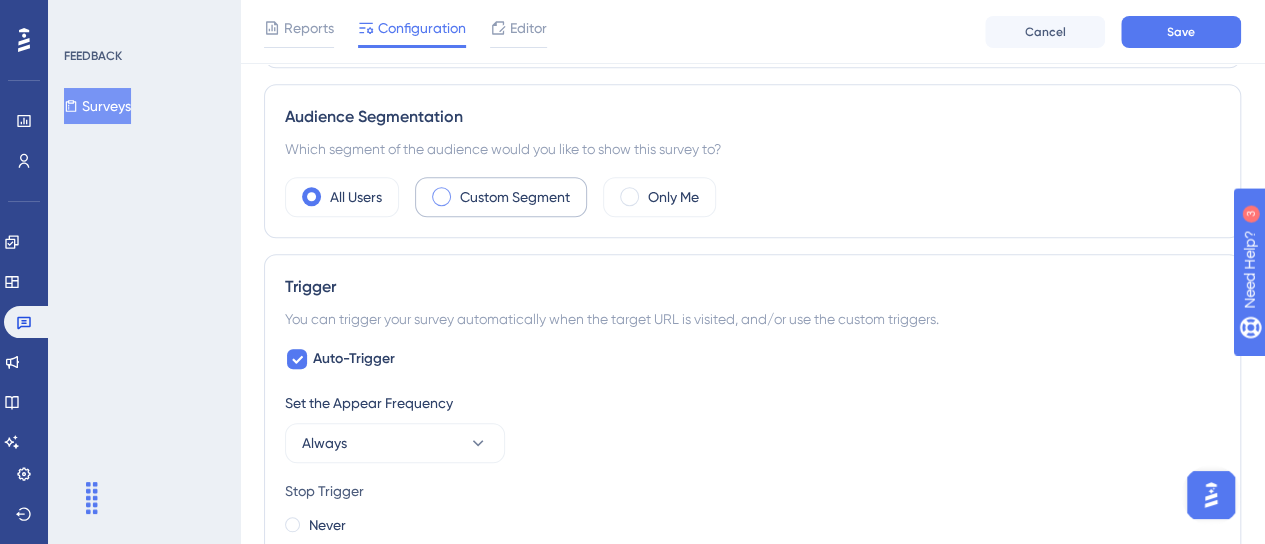 click on "Custom Segment" at bounding box center [501, 197] 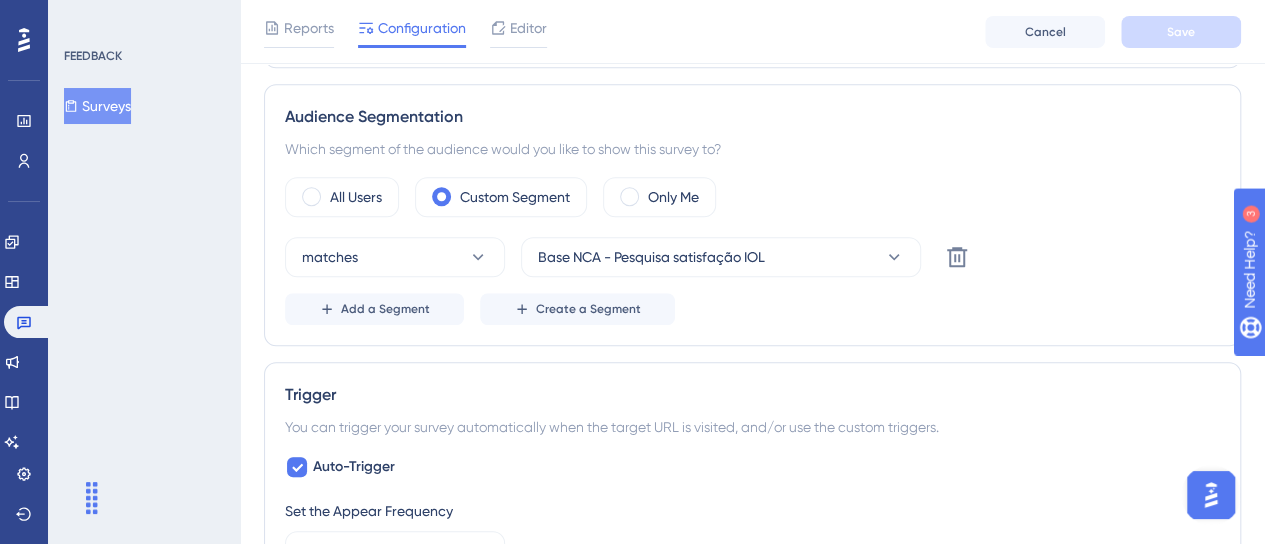 click on "All Users Custom Segment Only Me matches Base NCA - Pesquisa satisfação IOL Delete Add a Segment Create a Segment" at bounding box center (752, 251) 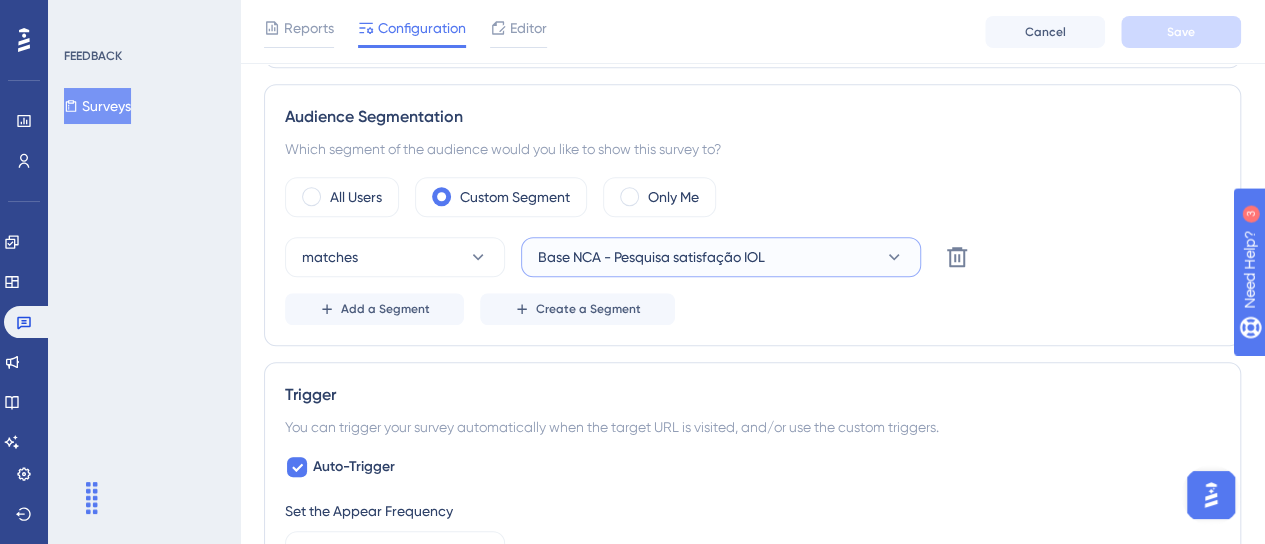 click on "Base NCA - Pesquisa satisfação IOL" at bounding box center (651, 257) 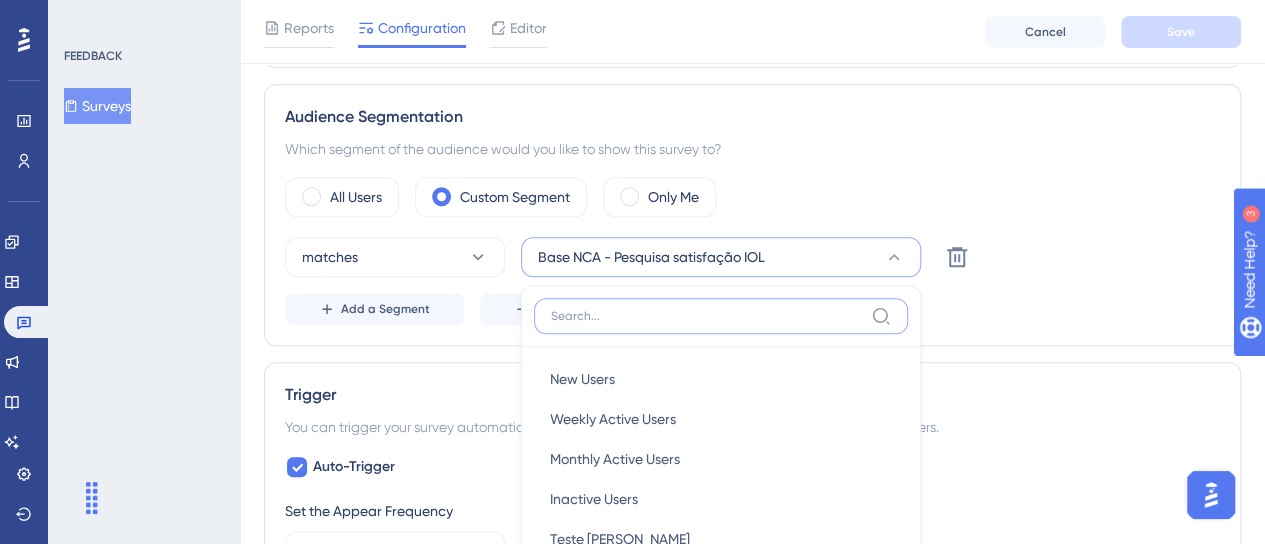 scroll, scrollTop: 738, scrollLeft: 0, axis: vertical 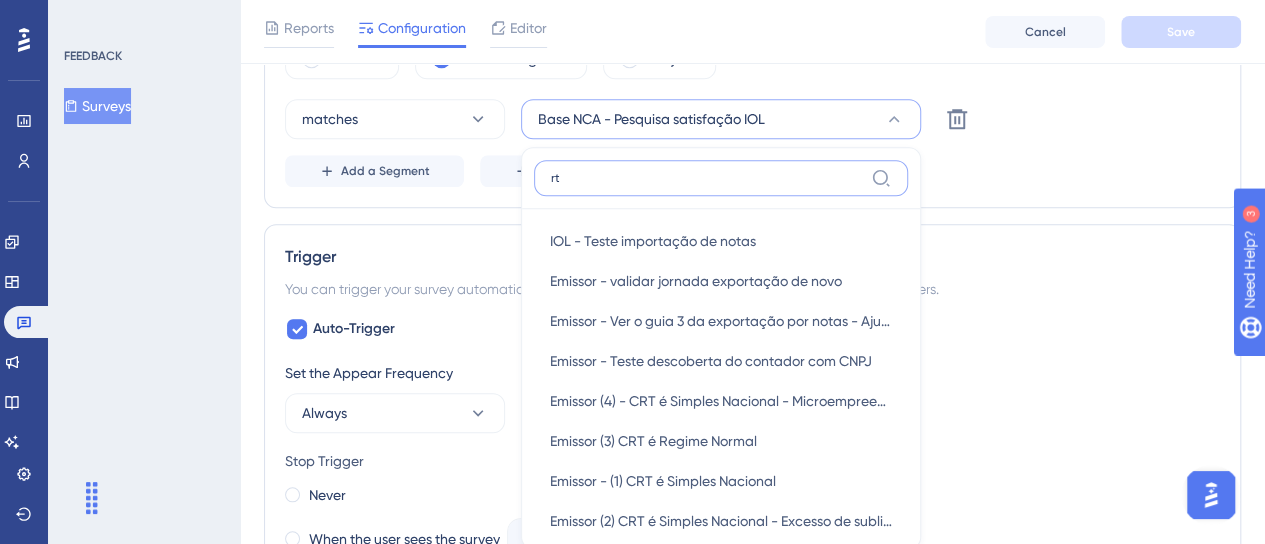 type on "r" 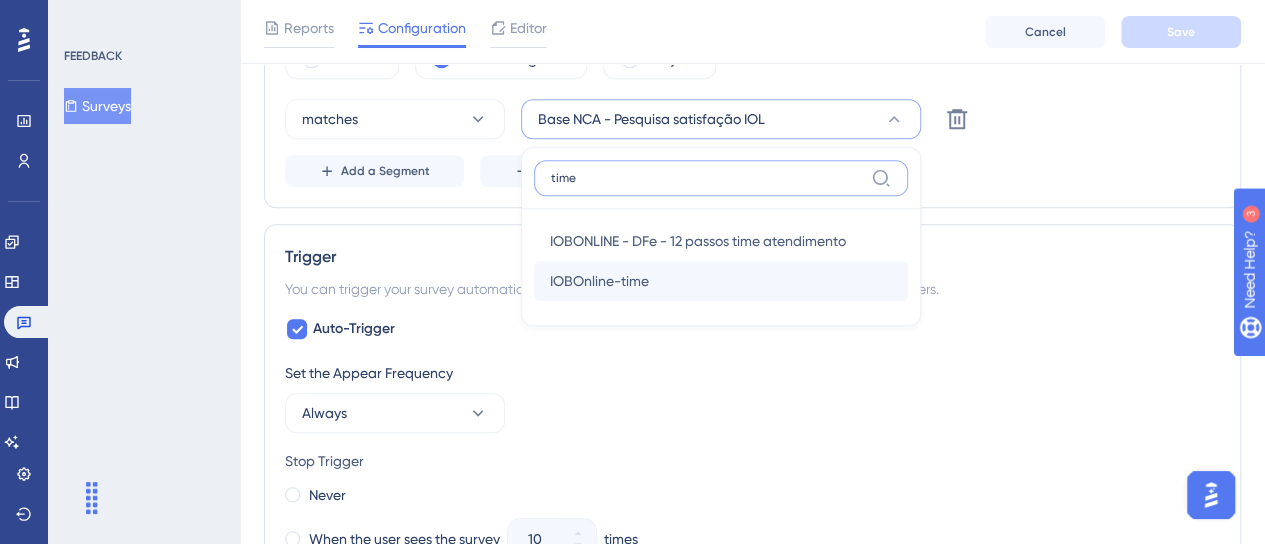 type on "time" 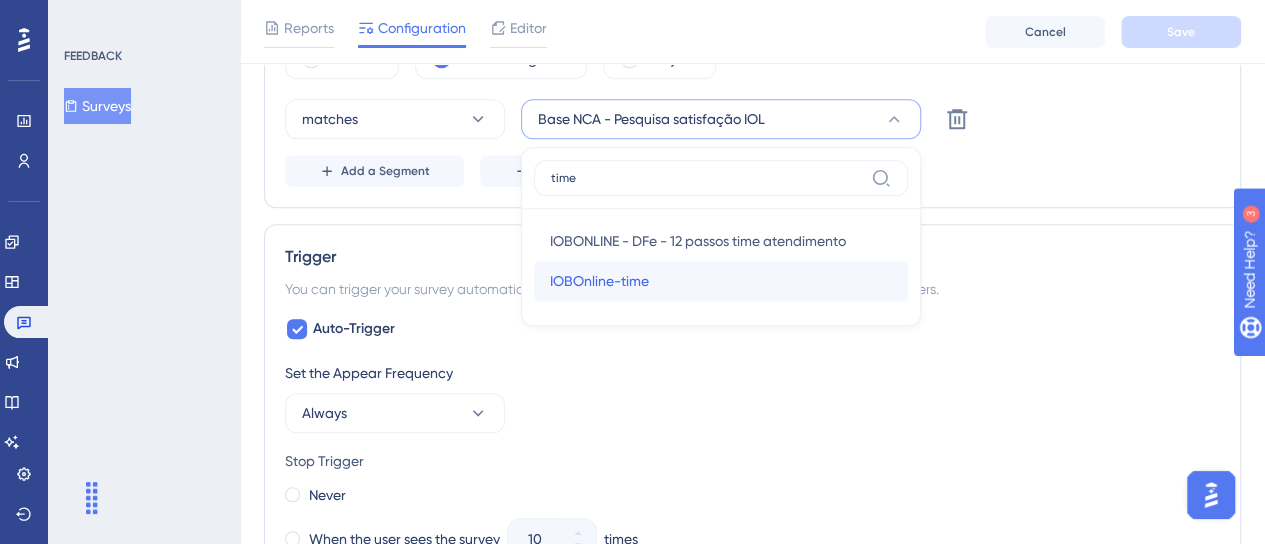 click on "IOBOnline-time IOBOnline-time" at bounding box center [721, 281] 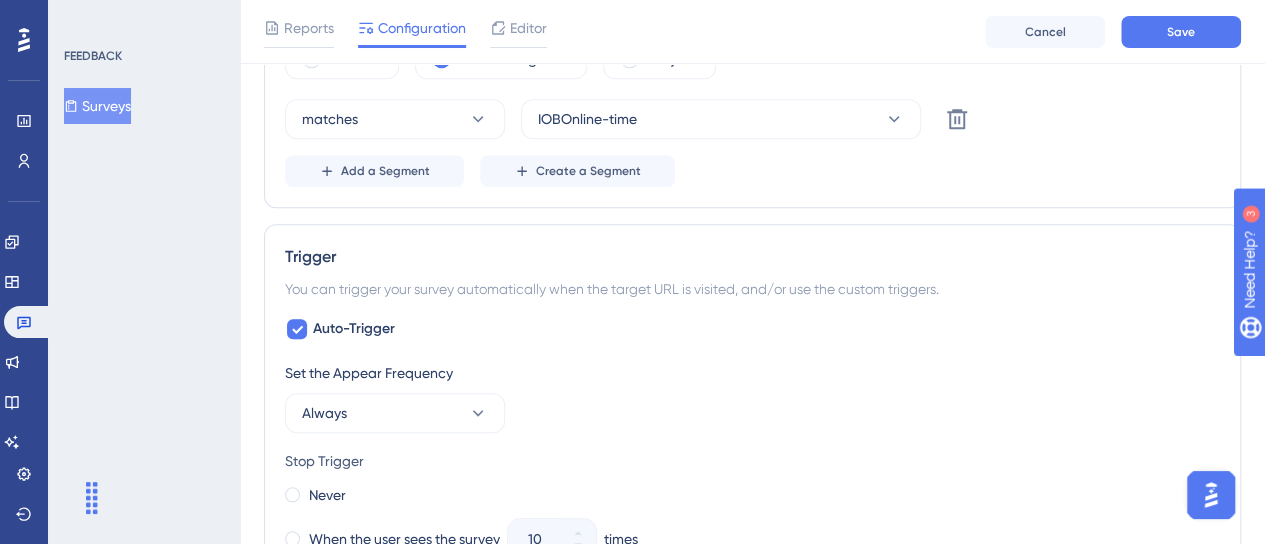 click on "matches IOBOnline-time Delete Add a Segment Create a Segment" at bounding box center (752, 143) 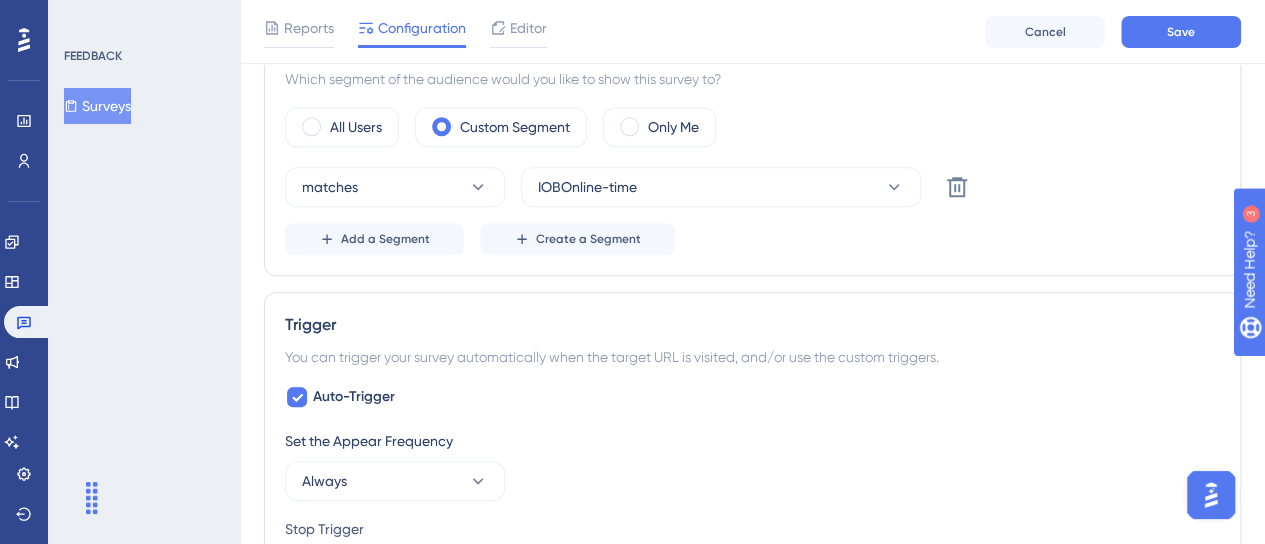 scroll, scrollTop: 638, scrollLeft: 0, axis: vertical 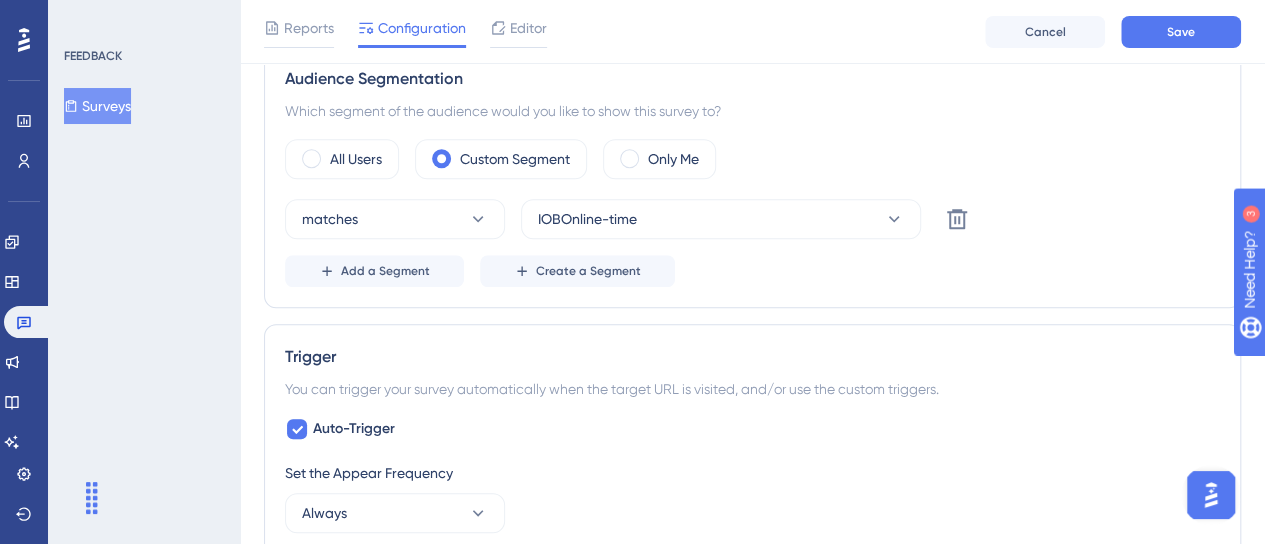 click on "matches IOBOnline-time Delete" at bounding box center [752, 219] 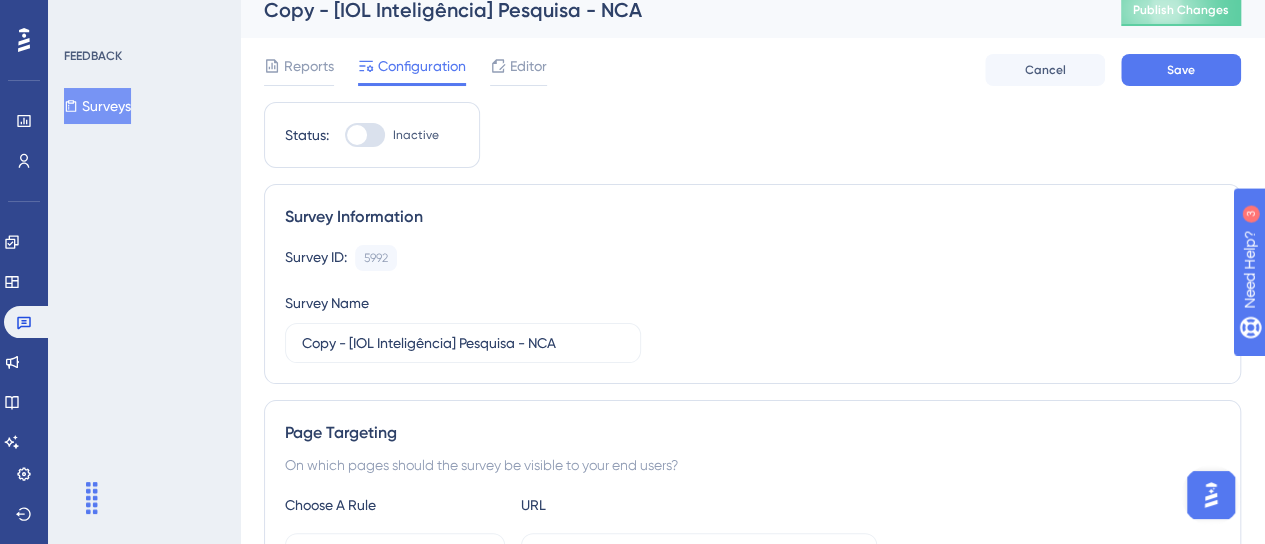scroll, scrollTop: 0, scrollLeft: 0, axis: both 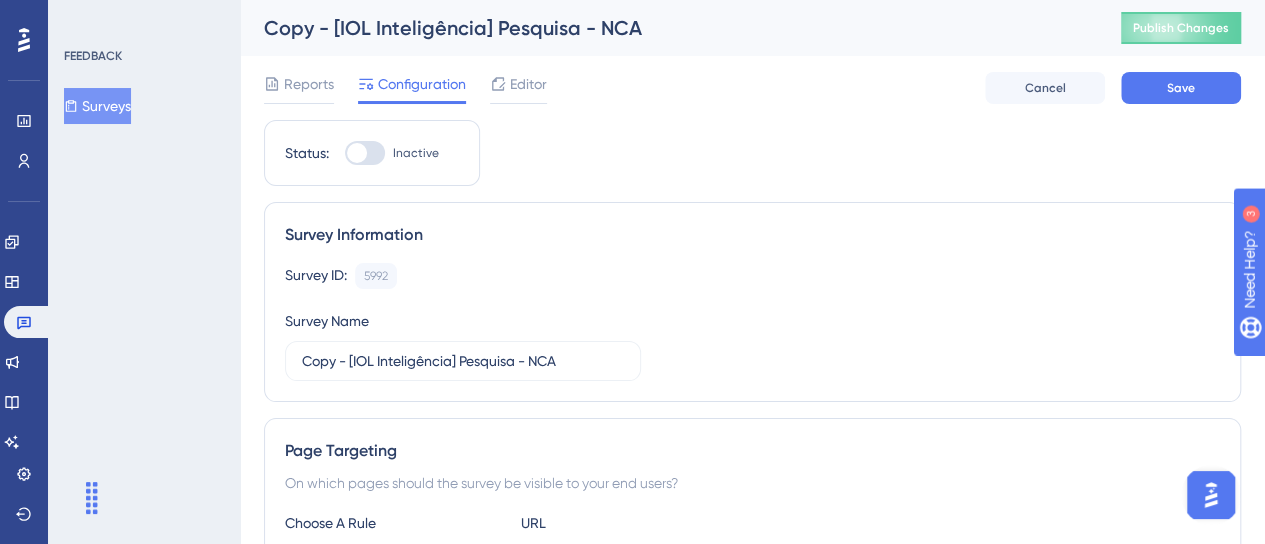 click on "Inactive" at bounding box center [392, 153] 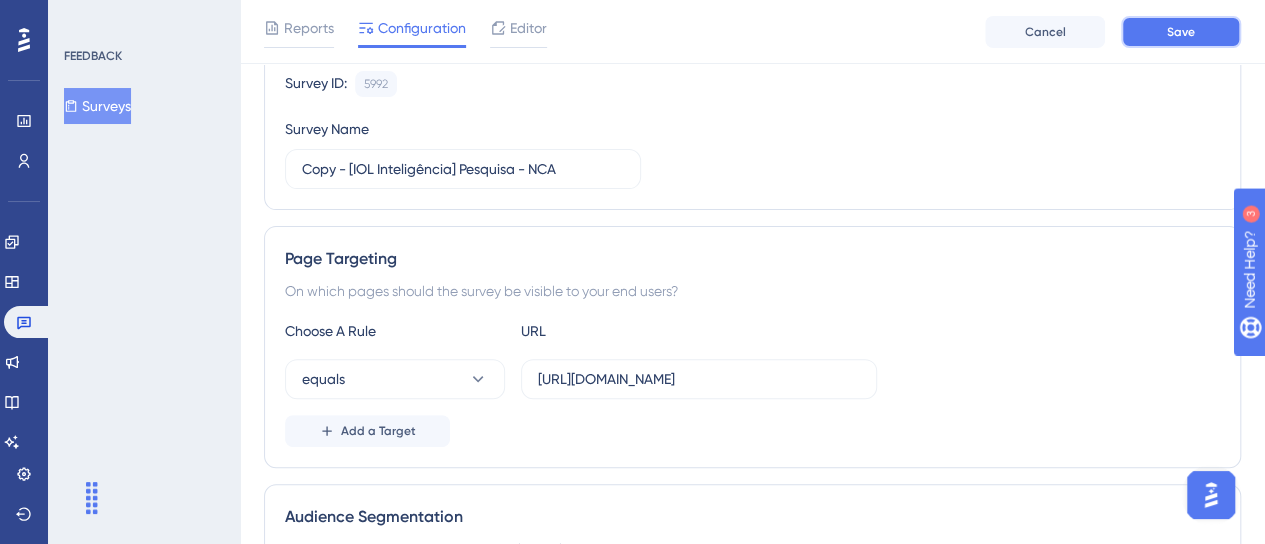 click on "Save" at bounding box center (1181, 32) 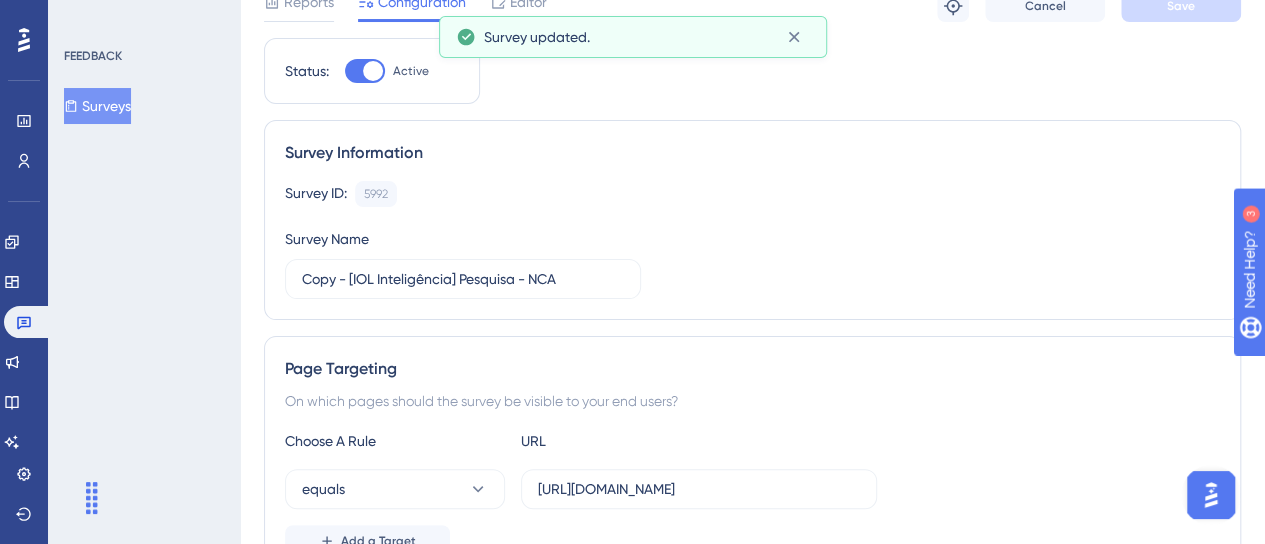 scroll, scrollTop: 0, scrollLeft: 0, axis: both 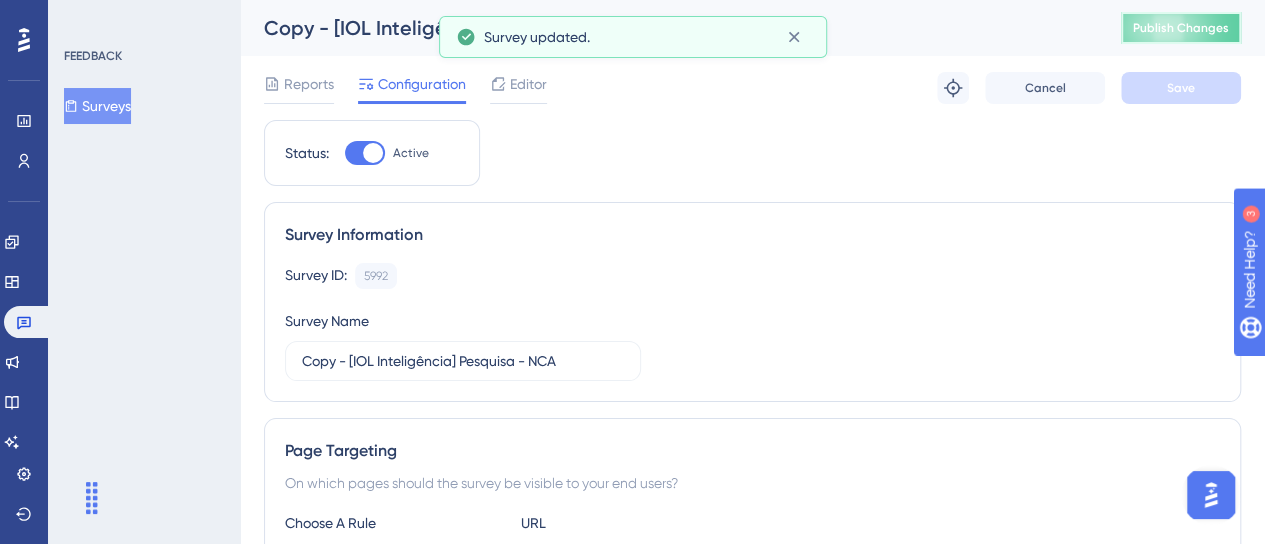click on "Publish Changes" at bounding box center [1181, 28] 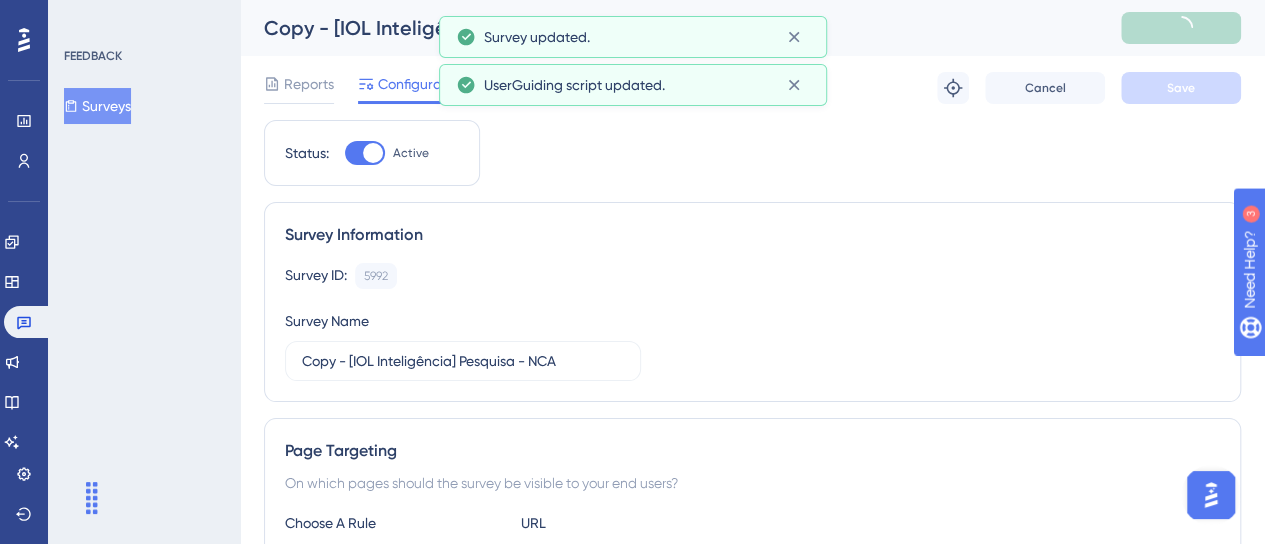 scroll, scrollTop: 300, scrollLeft: 0, axis: vertical 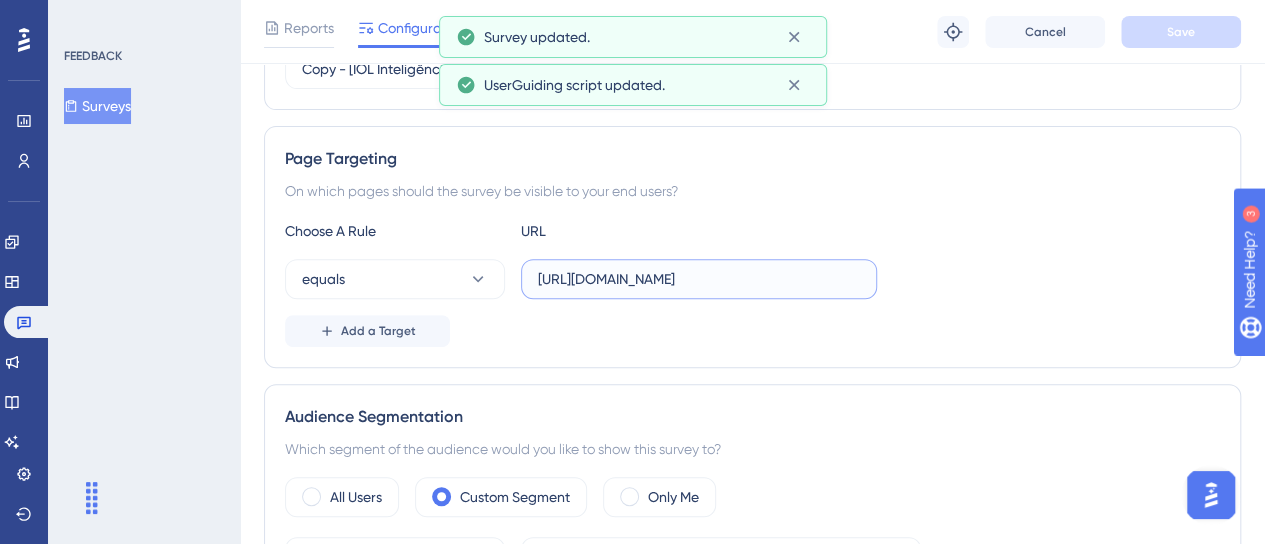 click on "[URL][DOMAIN_NAME]" at bounding box center (699, 279) 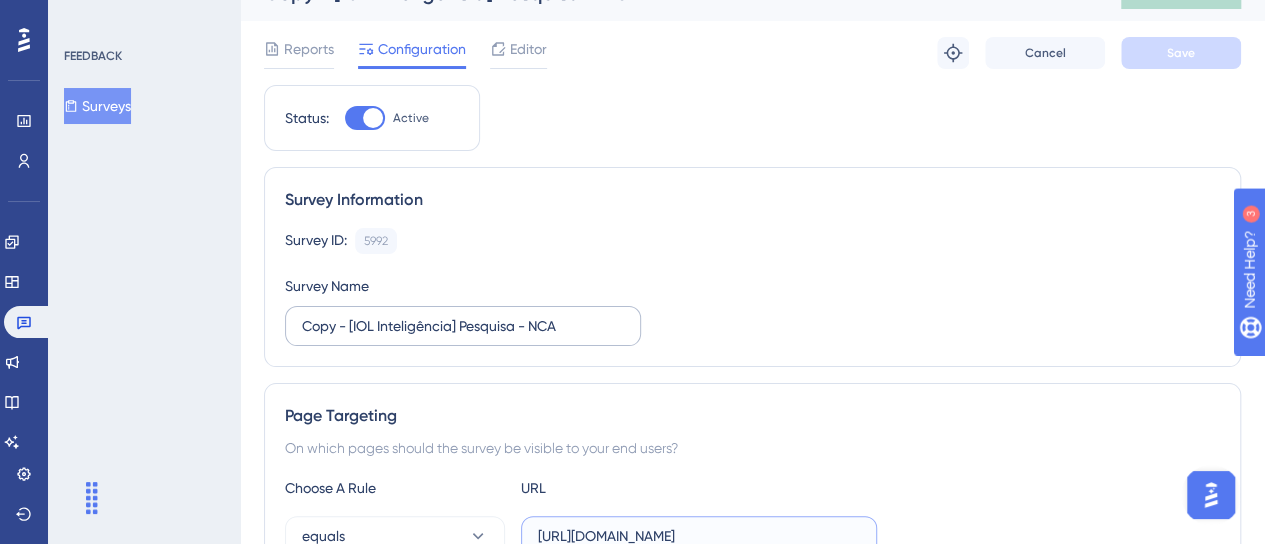 scroll, scrollTop: 0, scrollLeft: 0, axis: both 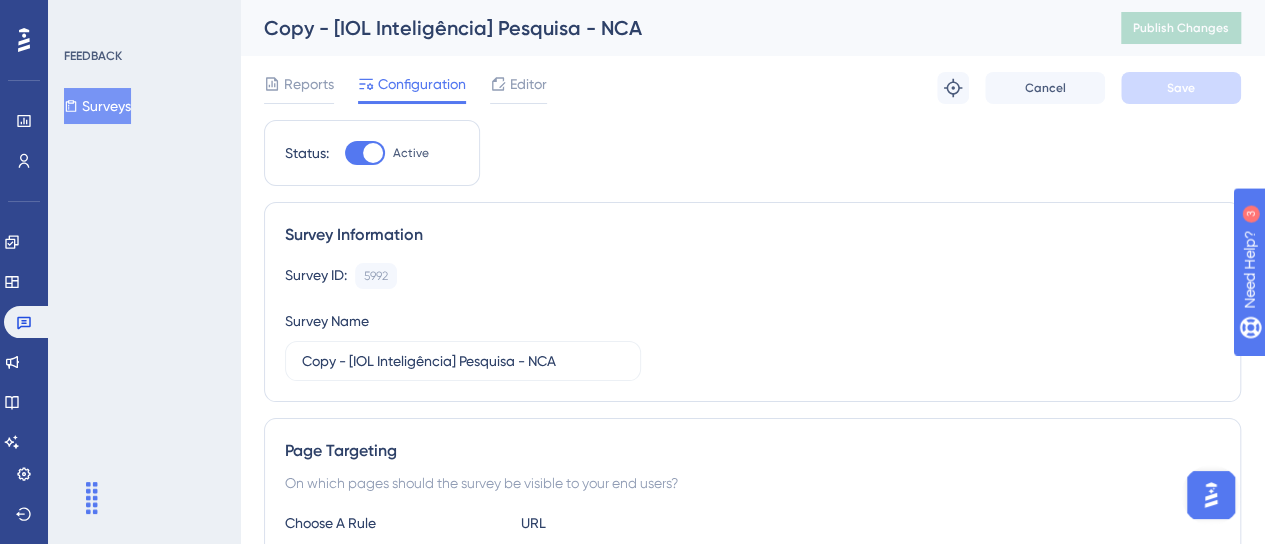 click on "Survey ID: 5992 Copy" at bounding box center (752, 276) 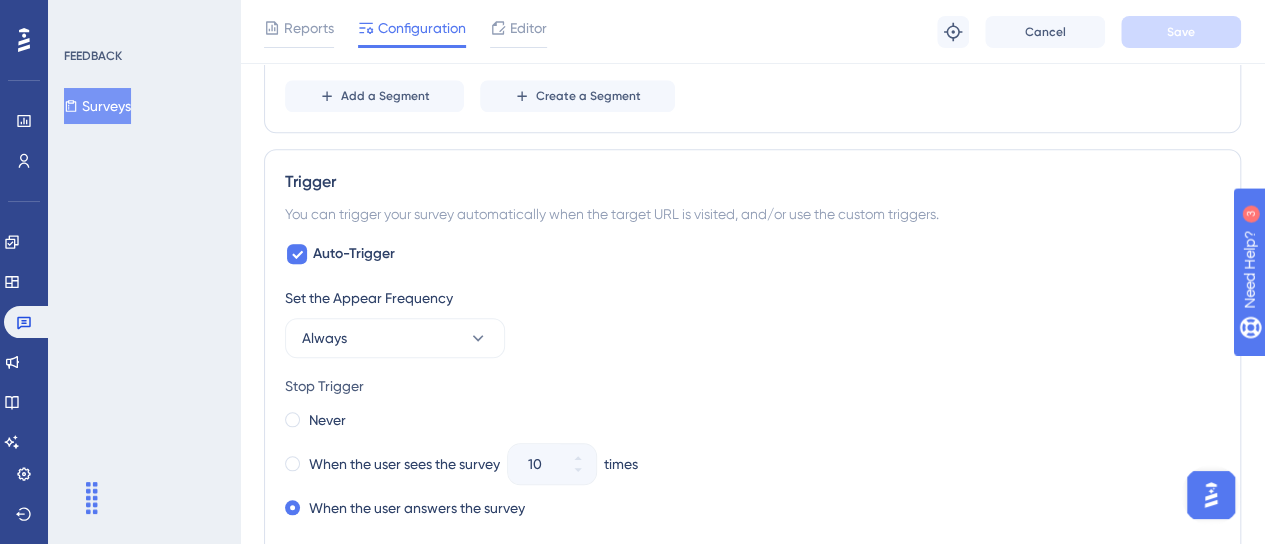 scroll, scrollTop: 1000, scrollLeft: 0, axis: vertical 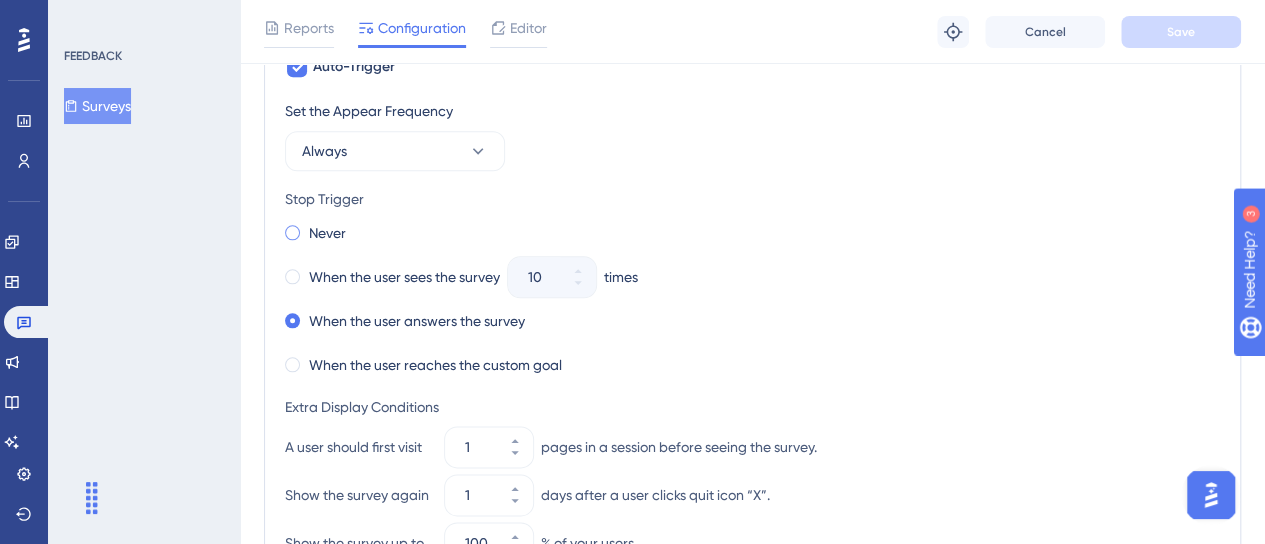 click on "Never" at bounding box center (315, 233) 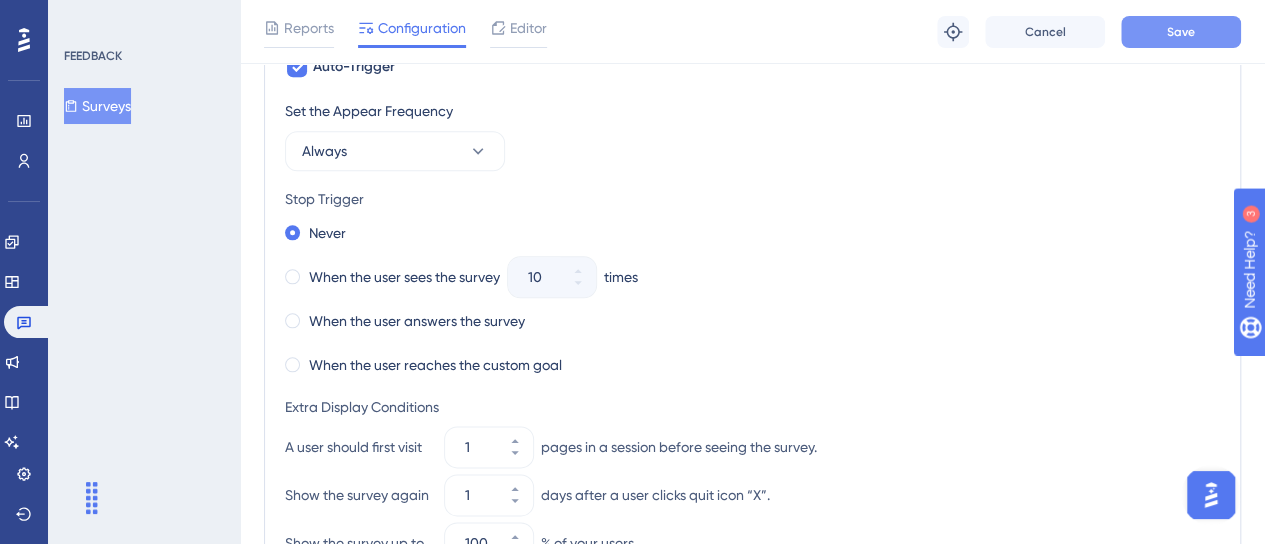 click on "Save" at bounding box center [1181, 32] 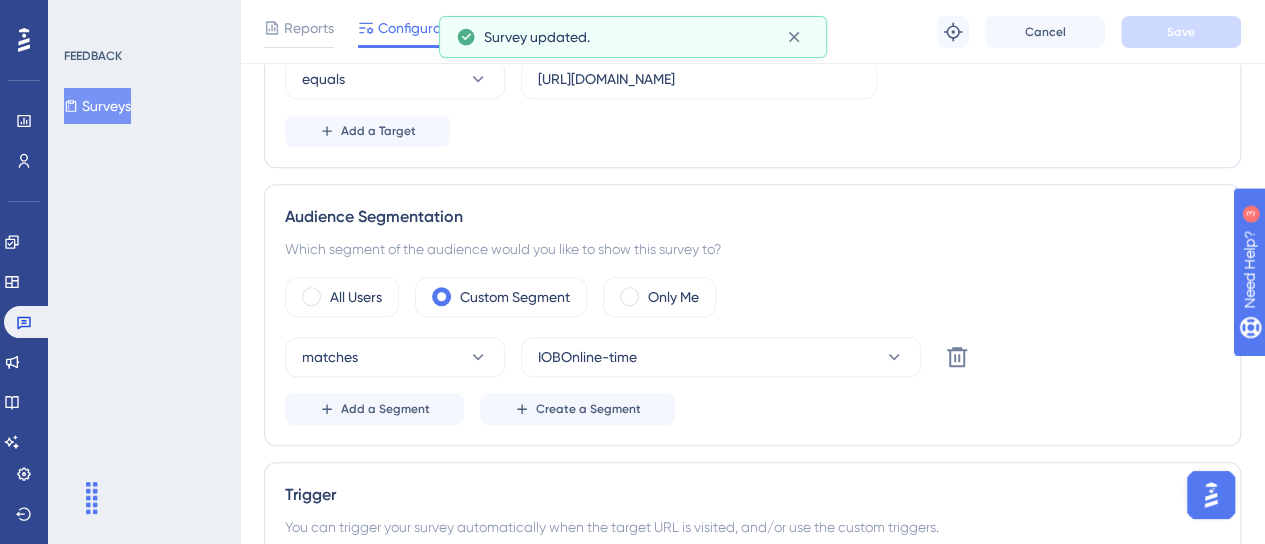 scroll, scrollTop: 0, scrollLeft: 0, axis: both 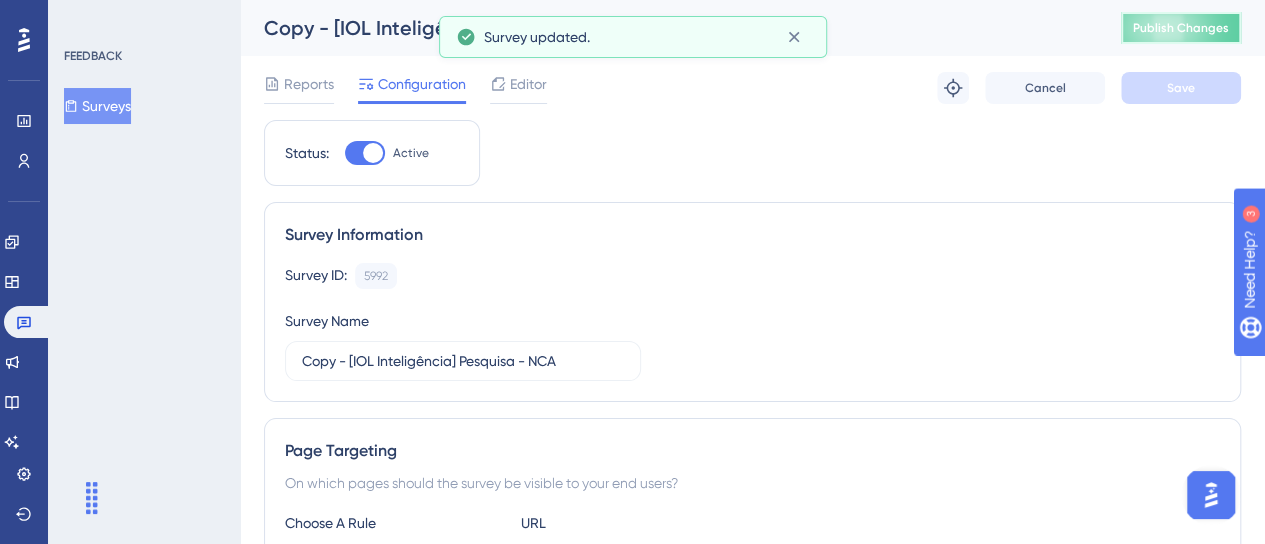 click on "Publish Changes" at bounding box center (1181, 28) 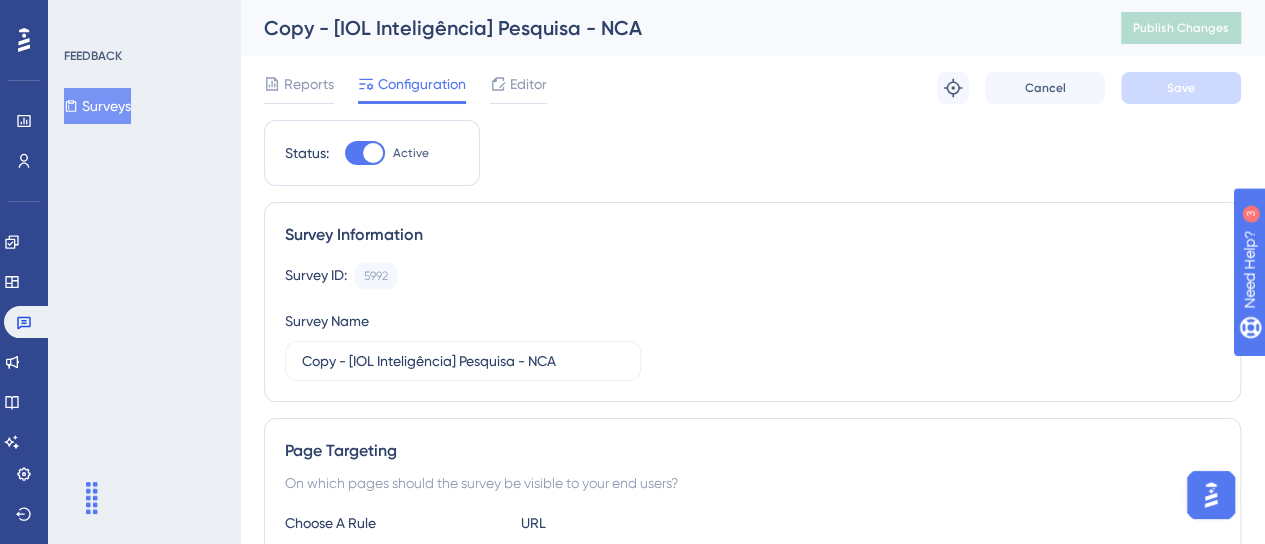 click on "Surveys" at bounding box center (97, 106) 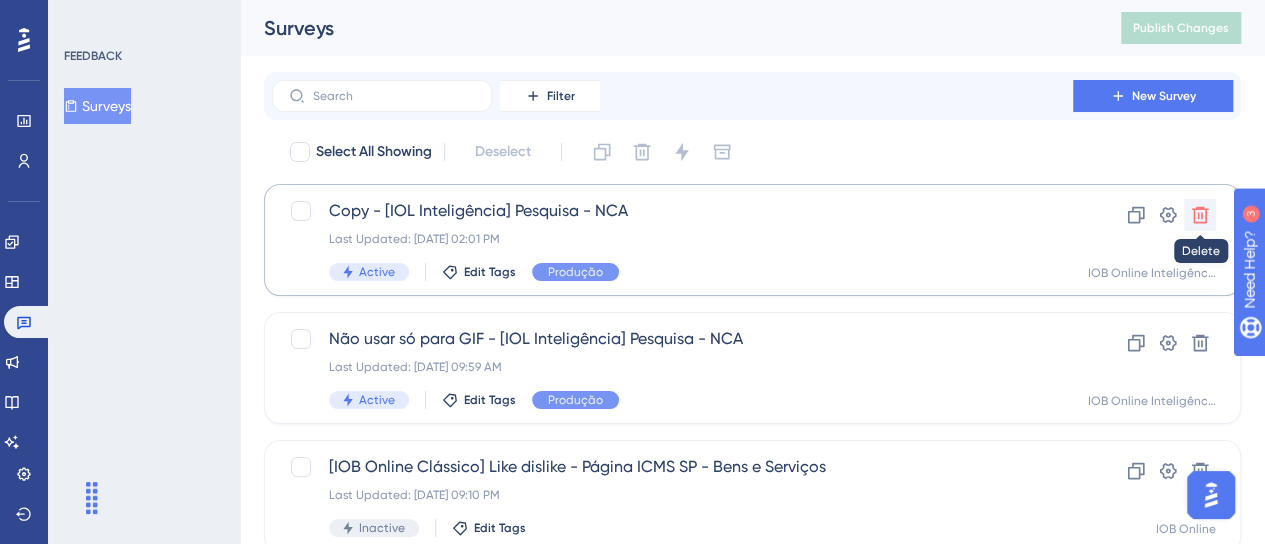 click at bounding box center [1200, 215] 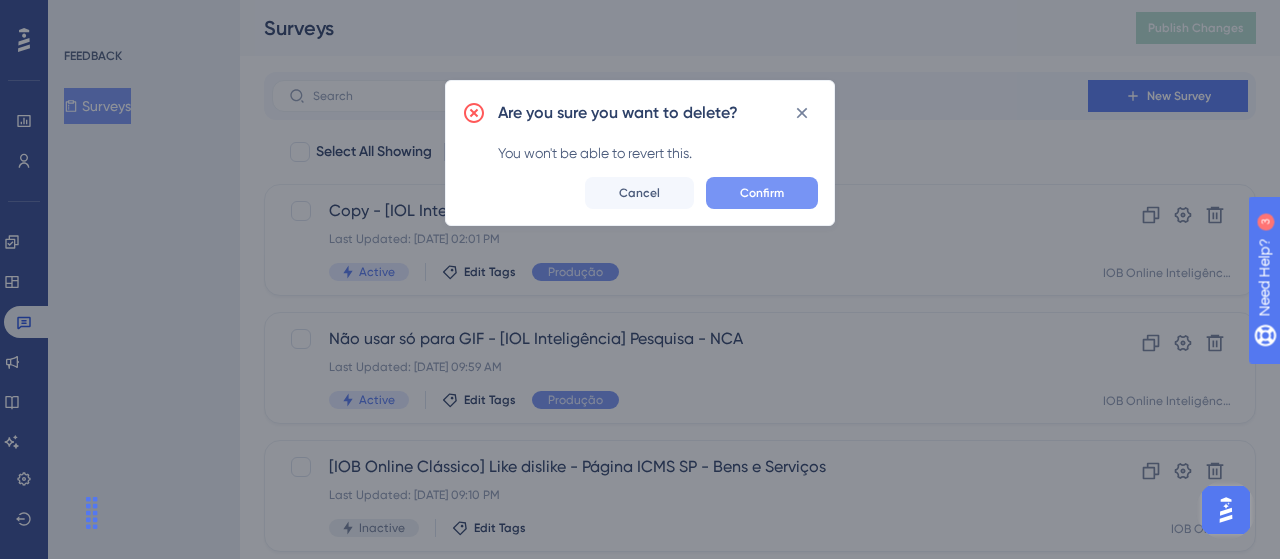 click on "Confirm" at bounding box center [762, 193] 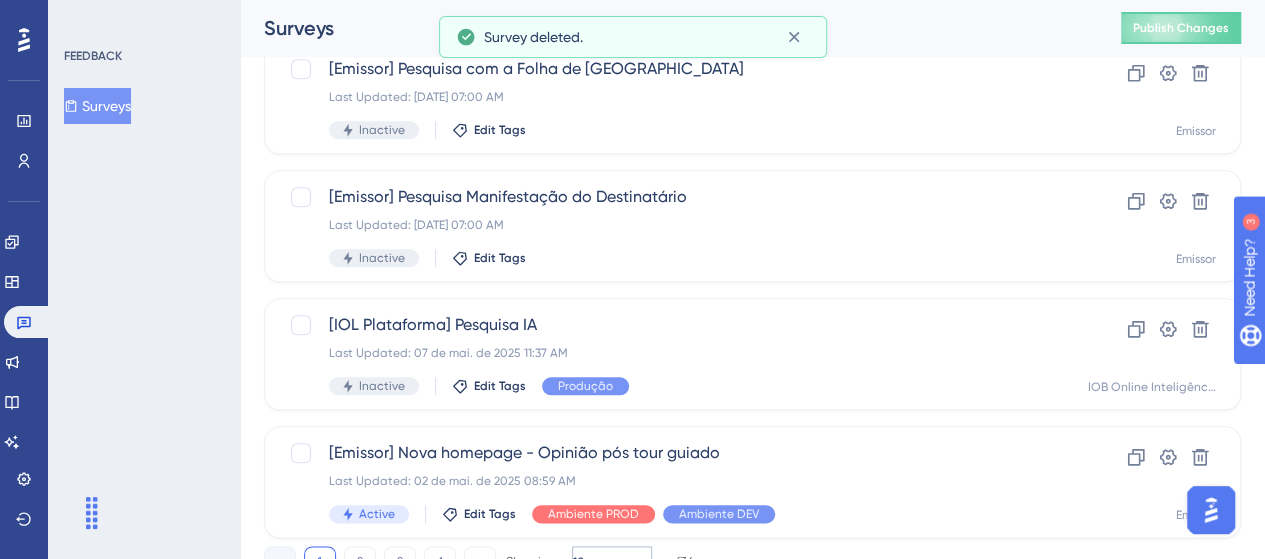 scroll, scrollTop: 992, scrollLeft: 0, axis: vertical 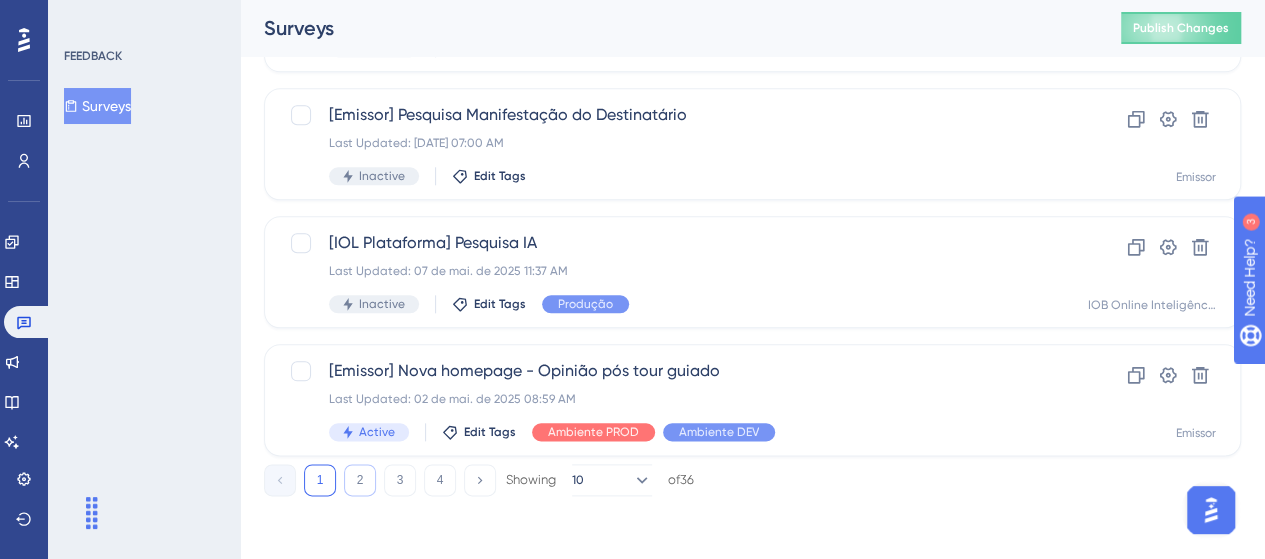 click on "2" at bounding box center (360, 480) 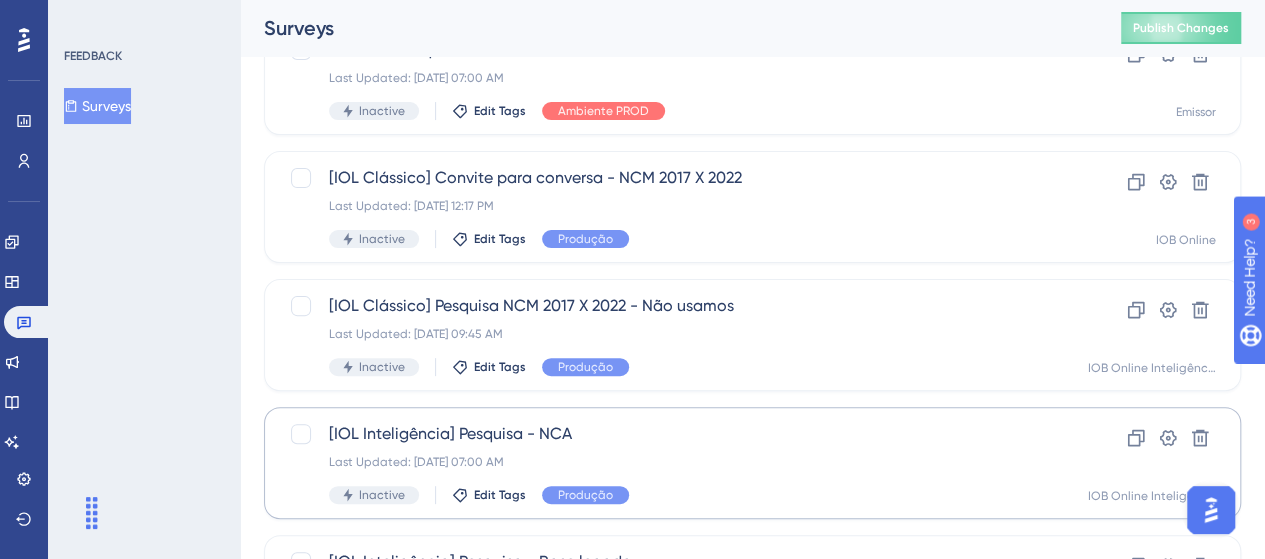 scroll, scrollTop: 192, scrollLeft: 0, axis: vertical 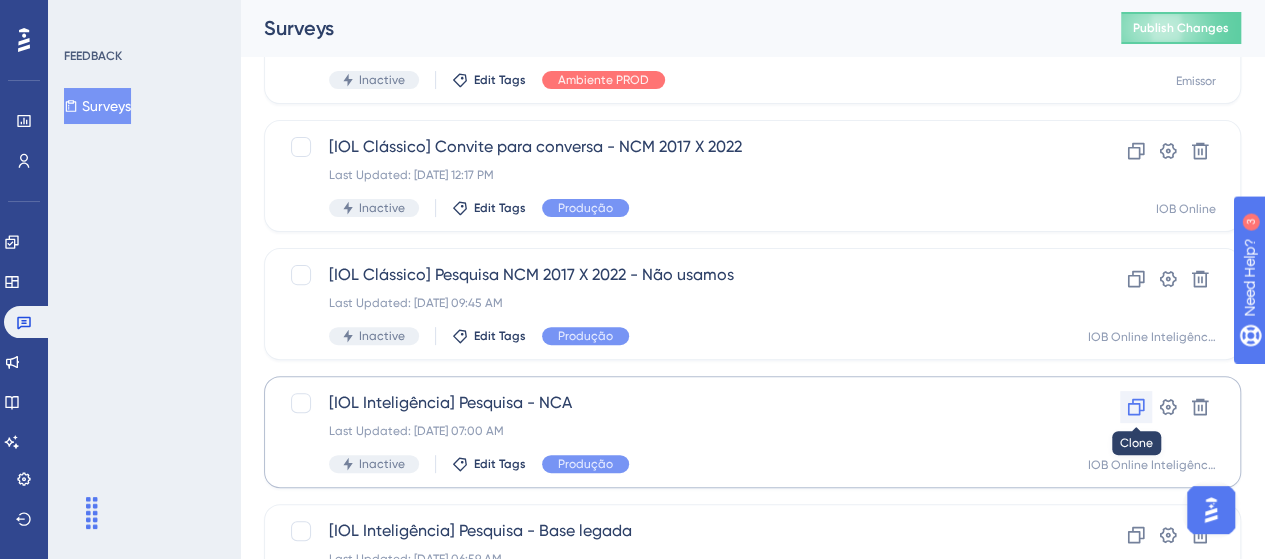 click 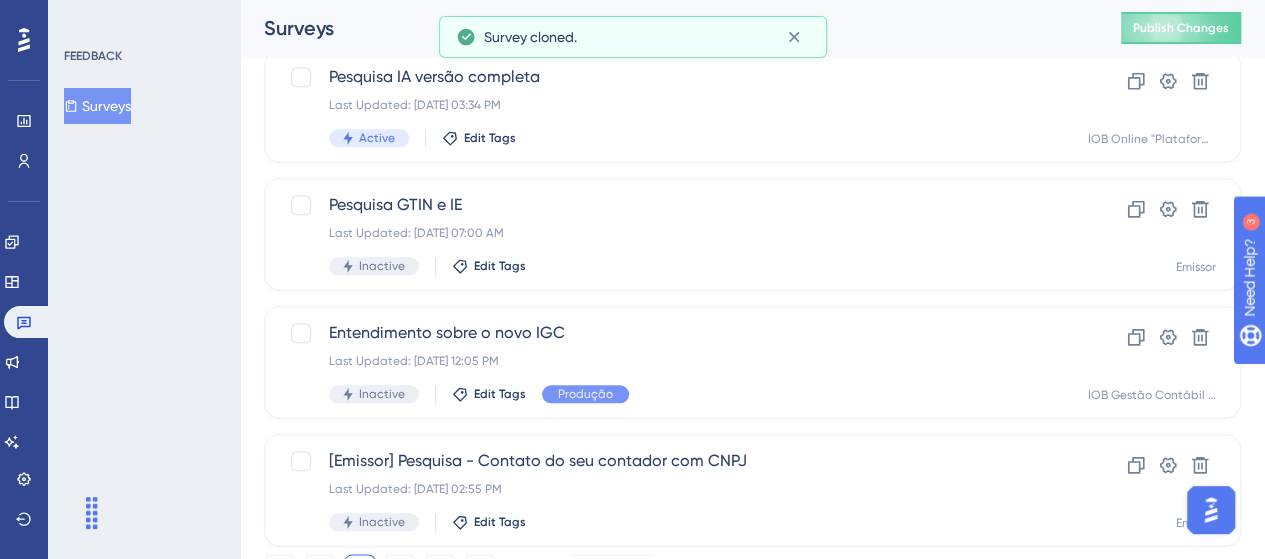 scroll, scrollTop: 992, scrollLeft: 0, axis: vertical 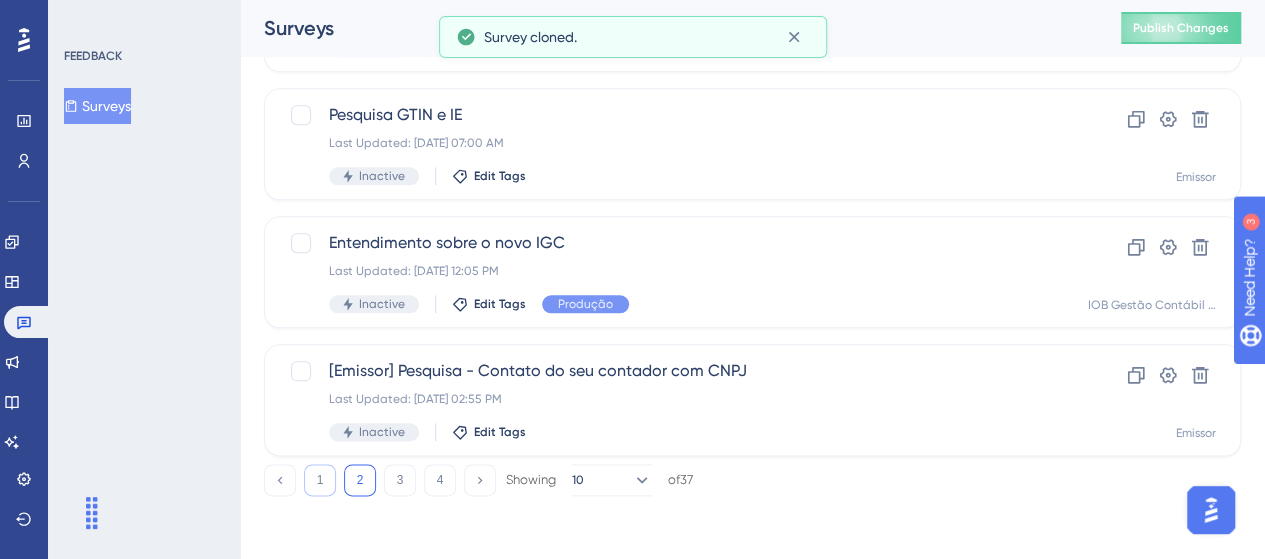 click on "1" at bounding box center [320, 480] 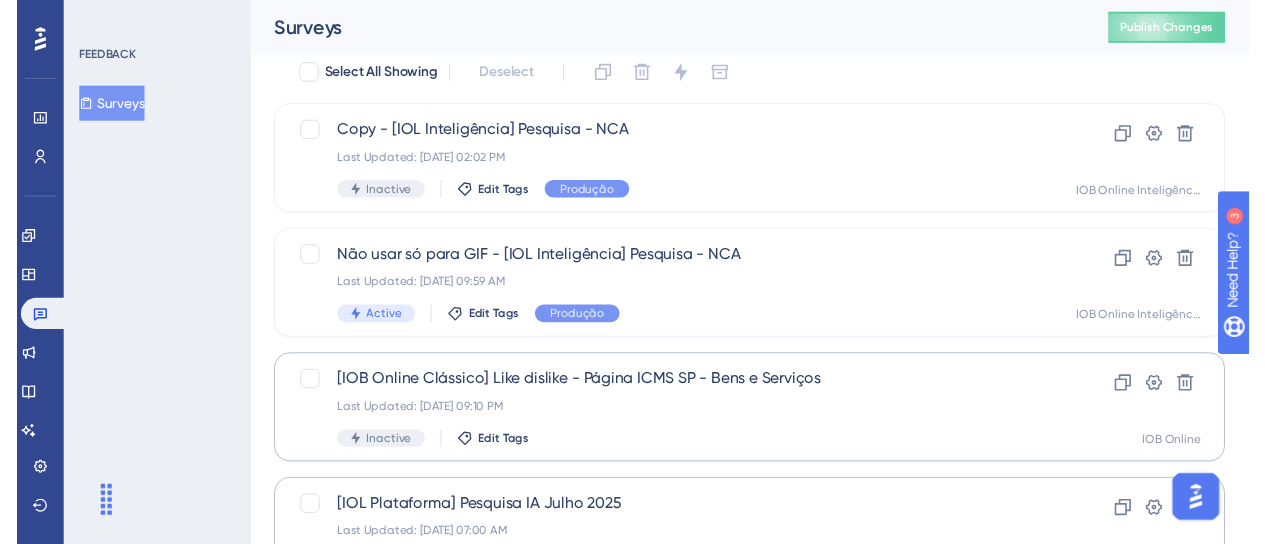 scroll, scrollTop: 0, scrollLeft: 0, axis: both 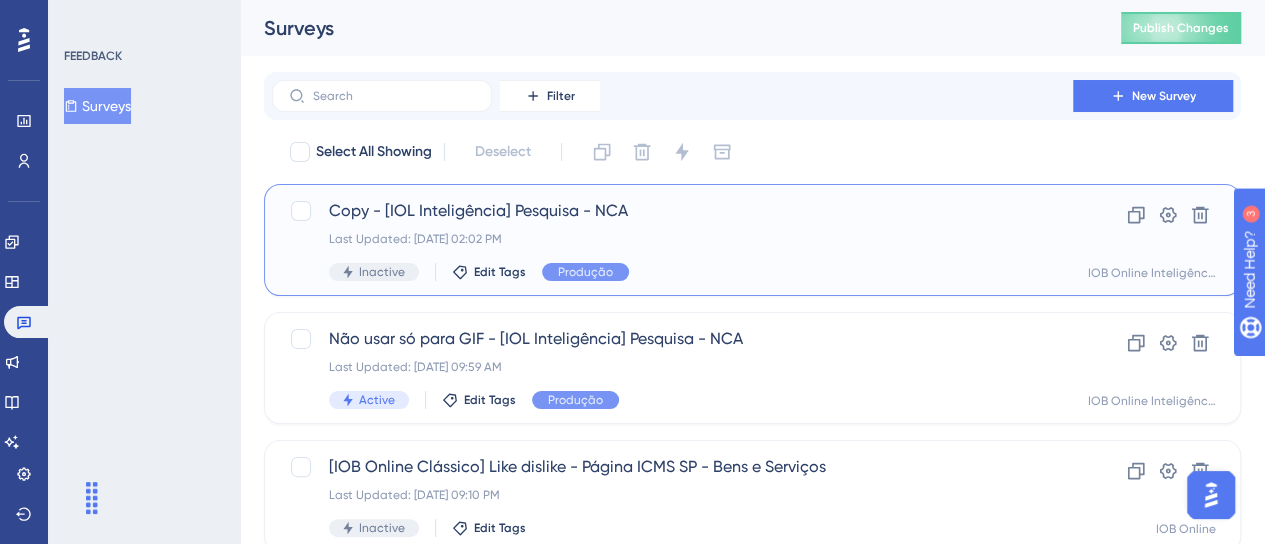 click on "Copy - [IOL Inteligência] Pesquisa - NCA Last Updated: [DATE] 02:02 PM Inactive Edit Tags Produção Clone Settings Delete IOB Online Inteligência" at bounding box center (752, 240) 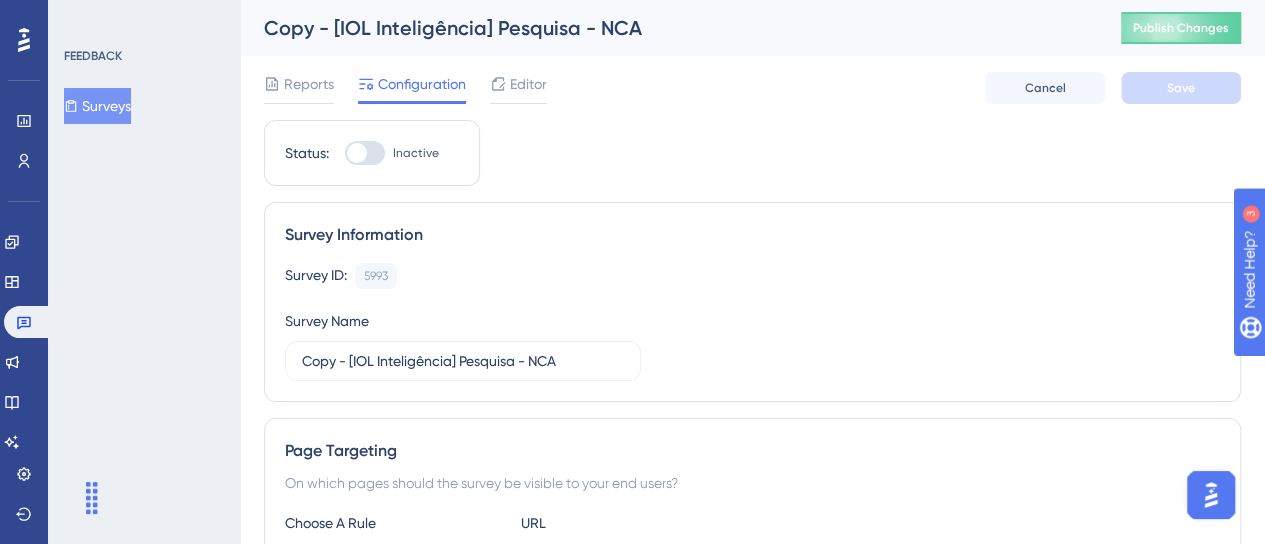click at bounding box center (357, 153) 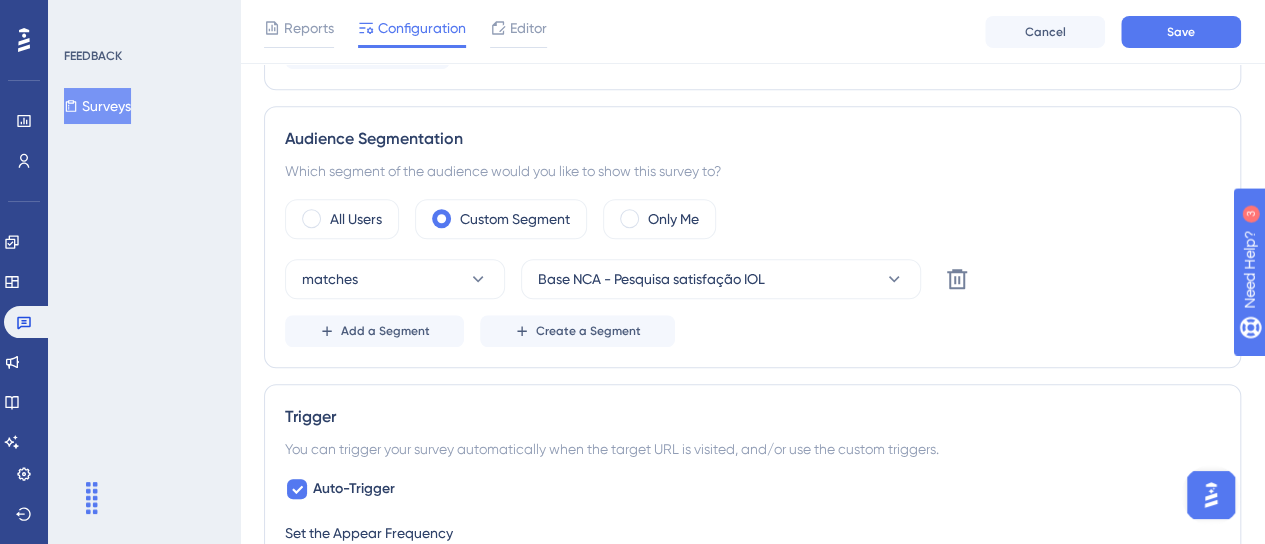 scroll, scrollTop: 600, scrollLeft: 0, axis: vertical 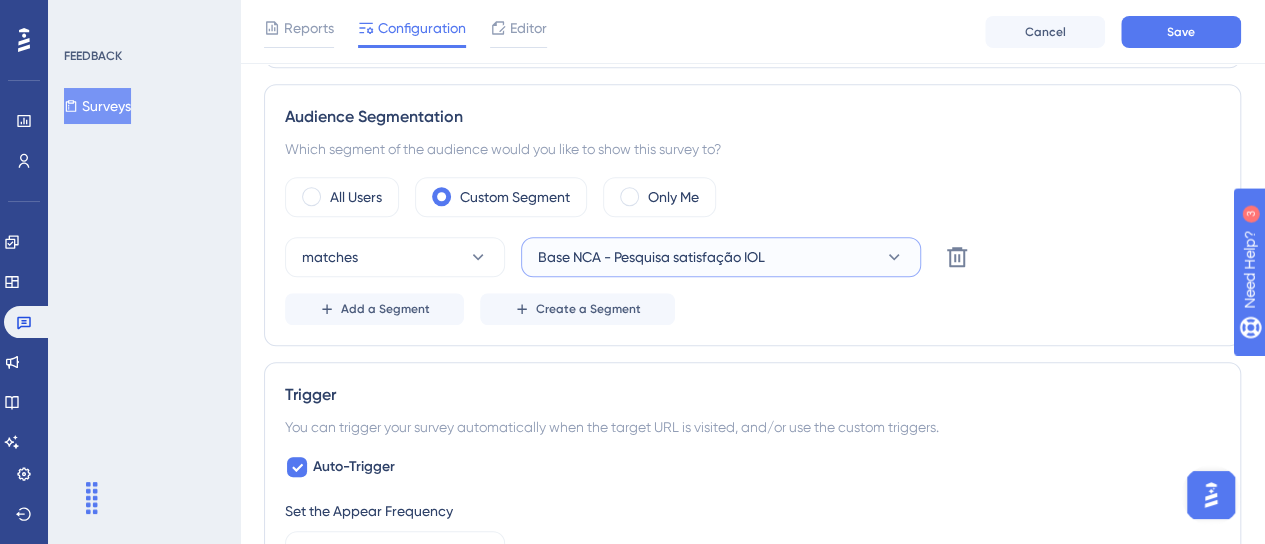 click 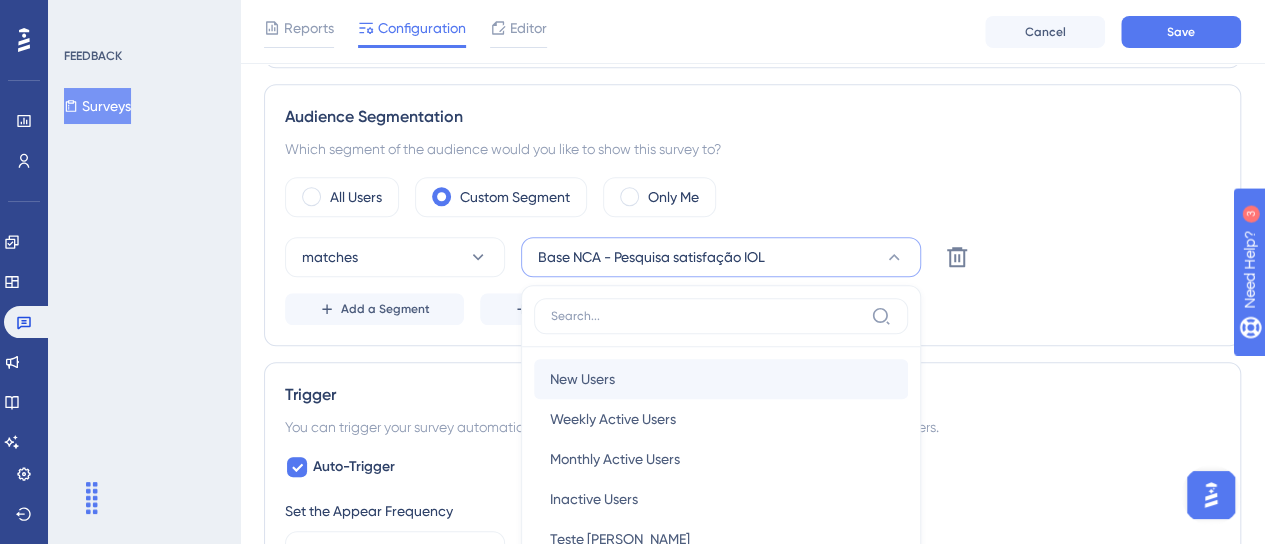 scroll, scrollTop: 725, scrollLeft: 0, axis: vertical 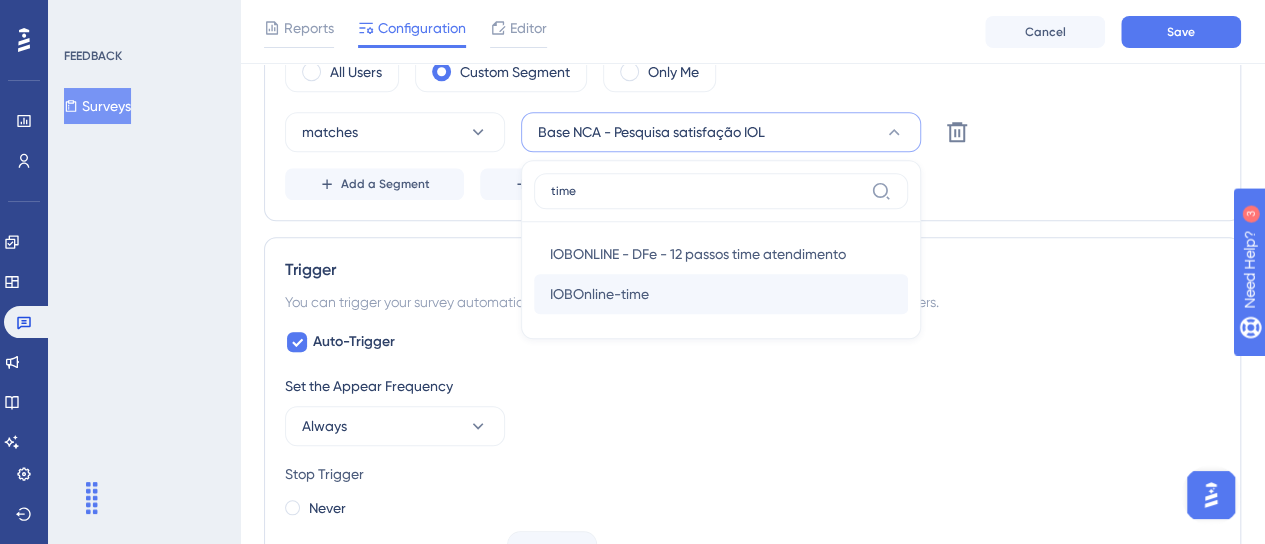 type on "time" 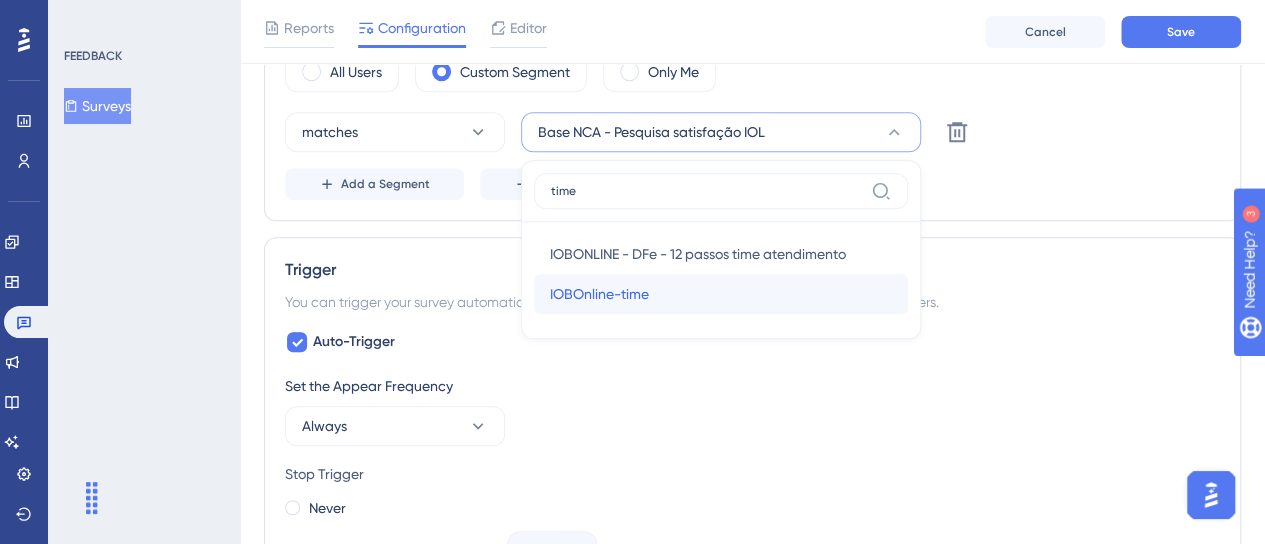 click on "IOBOnline-time" at bounding box center [599, 294] 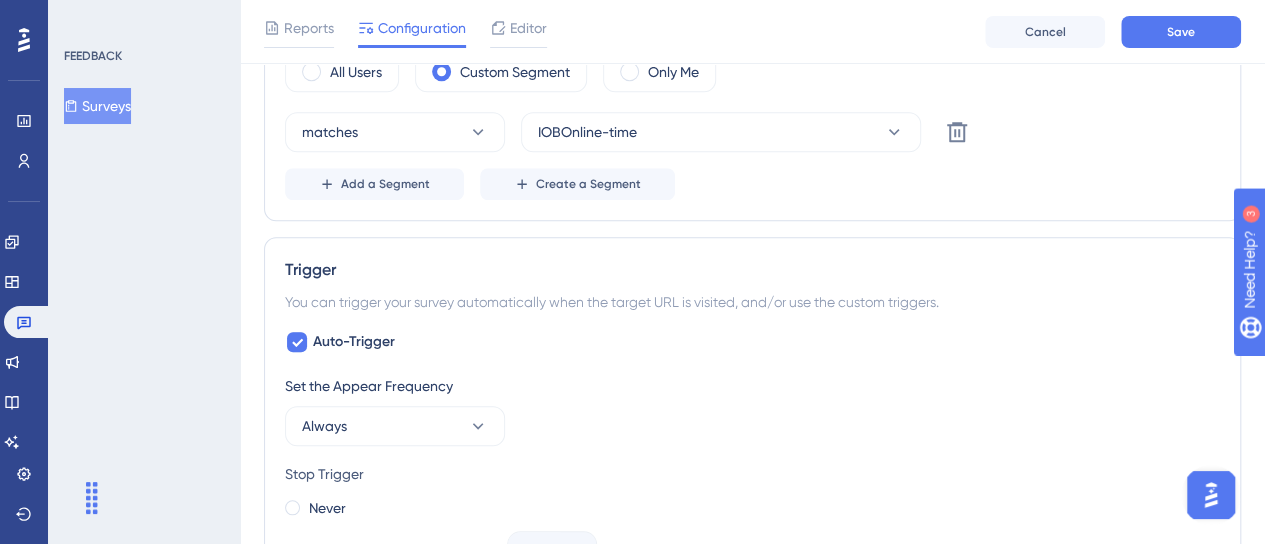 click on "Add a Segment Create a Segment" at bounding box center (752, 184) 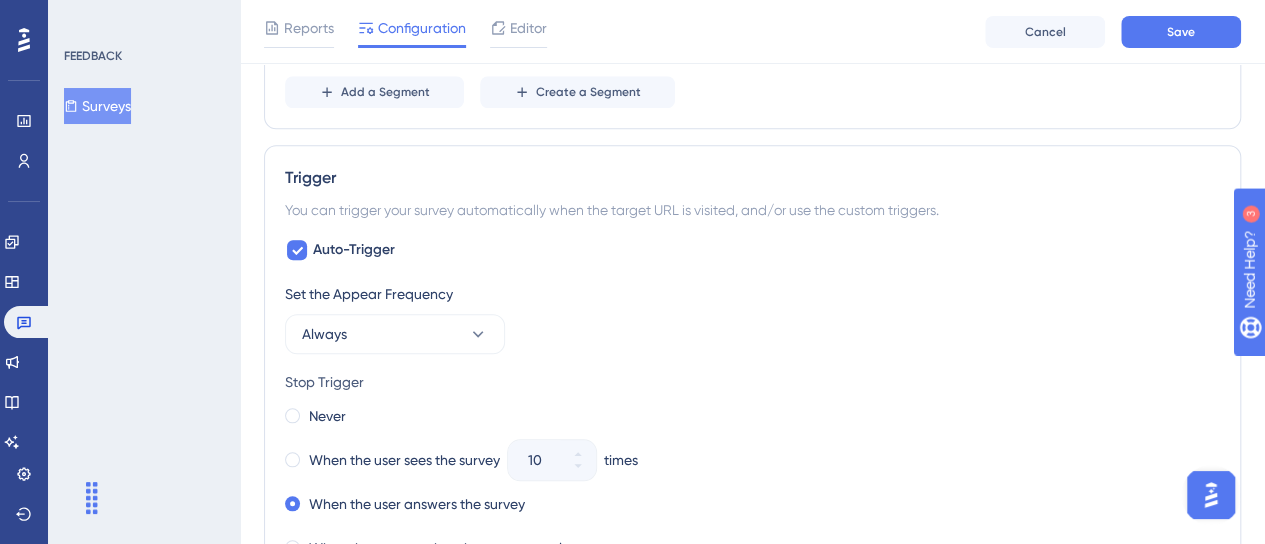 scroll, scrollTop: 925, scrollLeft: 0, axis: vertical 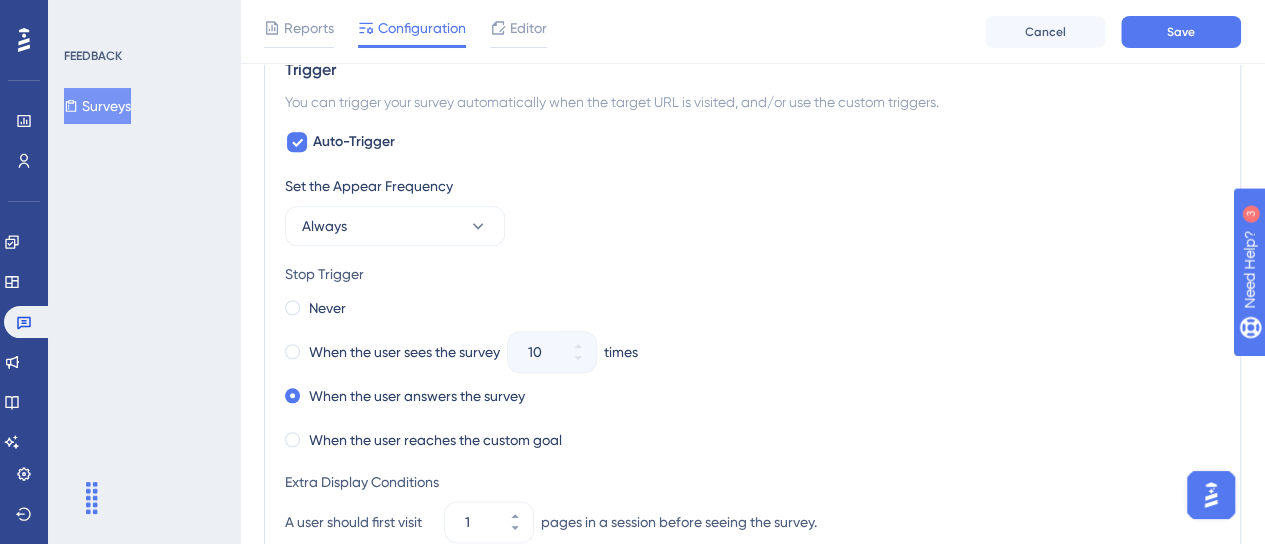 click on "Trigger You can trigger your survey automatically when the target URL is visited, and/or use the custom triggers. Auto-Trigger Set the Appear Frequency Always Stop Trigger Never When the user sees the survey 10 times When the user answers the survey When the user reaches the custom goal Extra Display Conditions A user should first visit   1 pages in a session before seeing the survey. Show the survey again     1 days after a user clicks quit icon “X”. Show the survey up to   100 % of your users. Set the Display Priority This option will set the display priority between
auto-triggered materials in cases of conflicts between multiple materials Highest Custom Triggers" at bounding box center (752, 418) 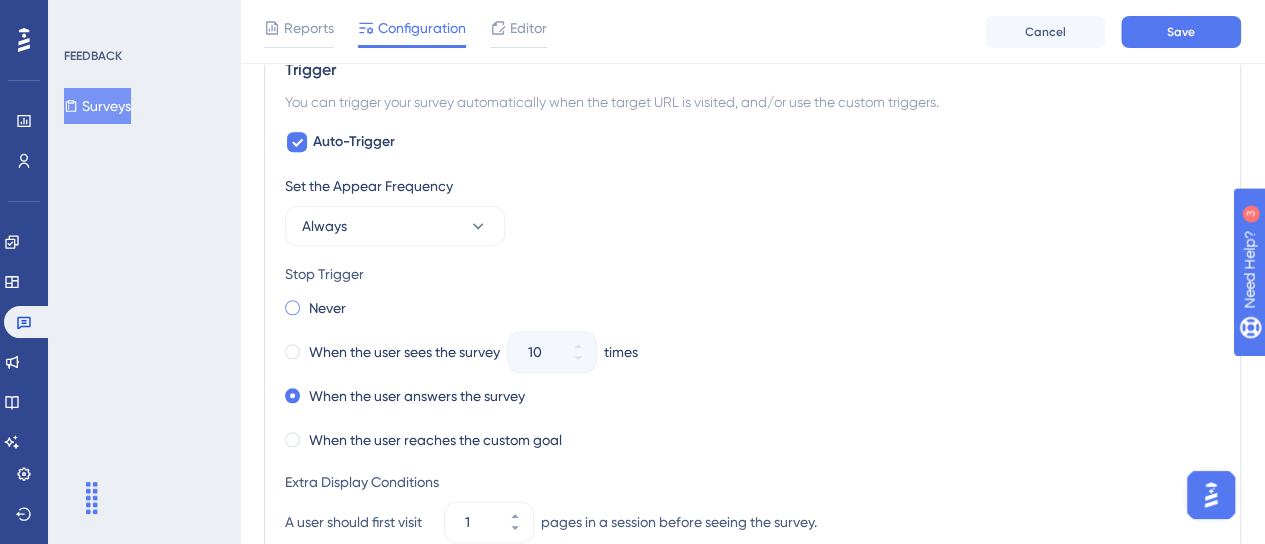 click at bounding box center [292, 307] 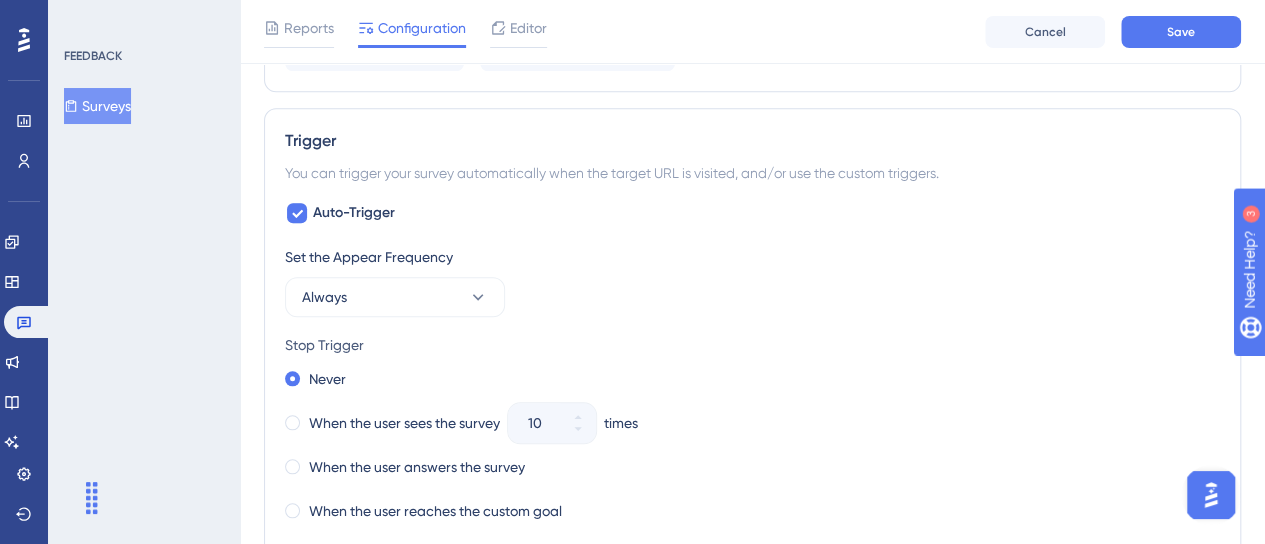 scroll, scrollTop: 850, scrollLeft: 0, axis: vertical 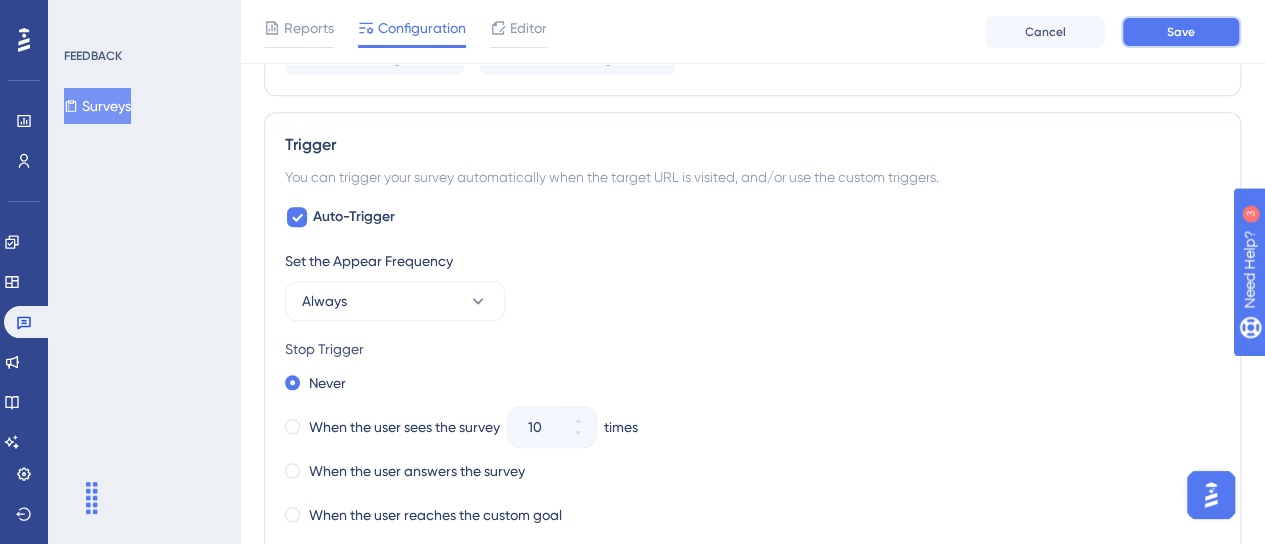 click on "Save" at bounding box center (1181, 32) 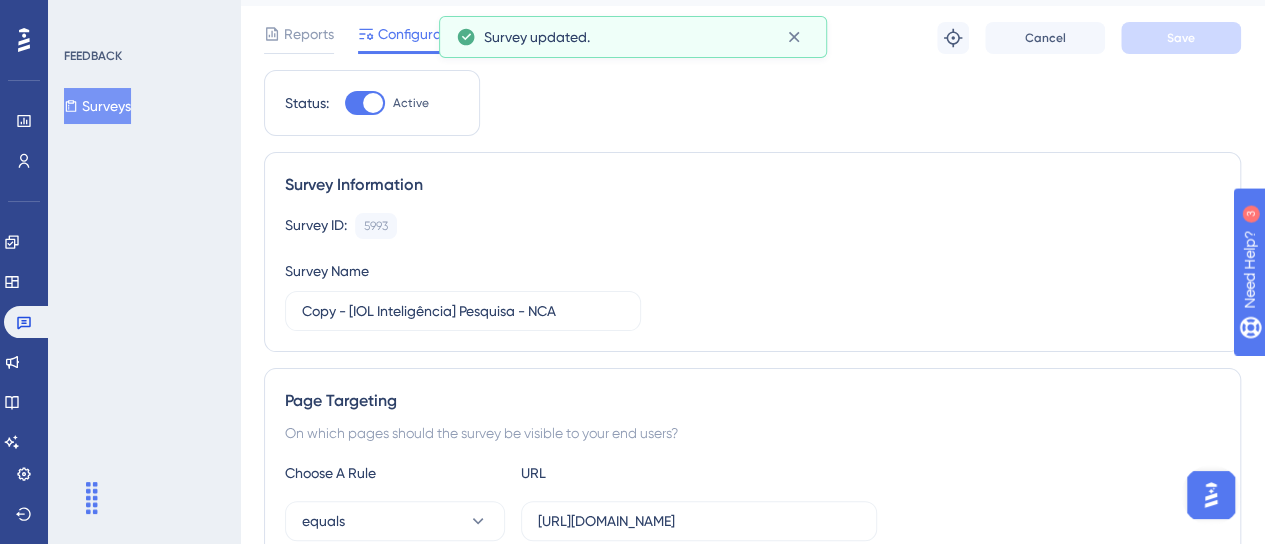 scroll, scrollTop: 0, scrollLeft: 0, axis: both 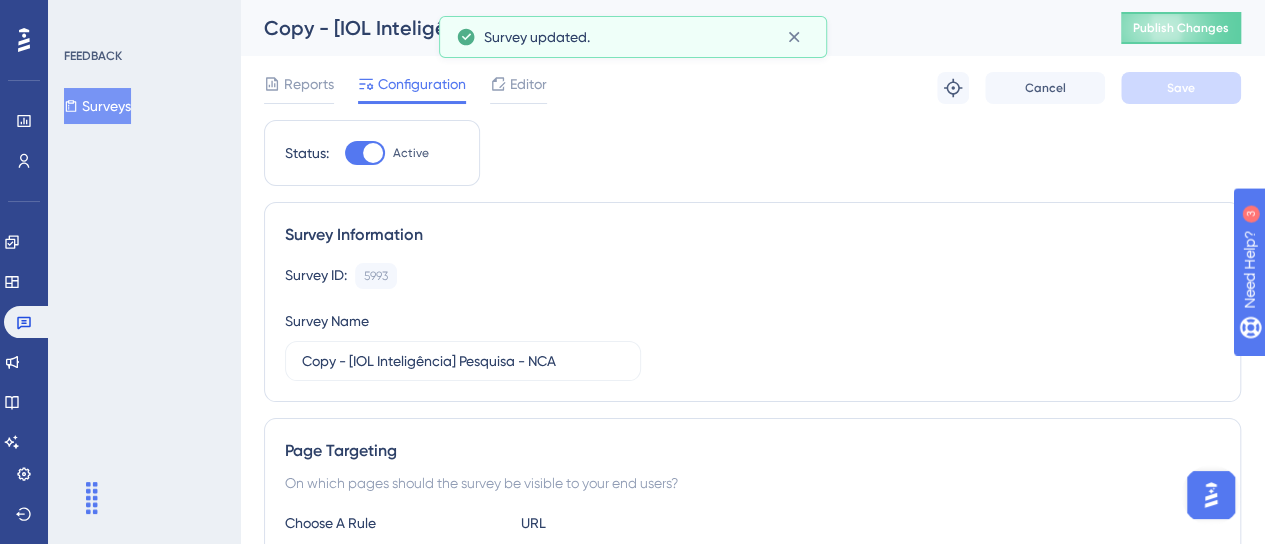click on "Copy - [IOL Inteligência] Pesquisa - NCA Publish Changes" at bounding box center (752, 28) 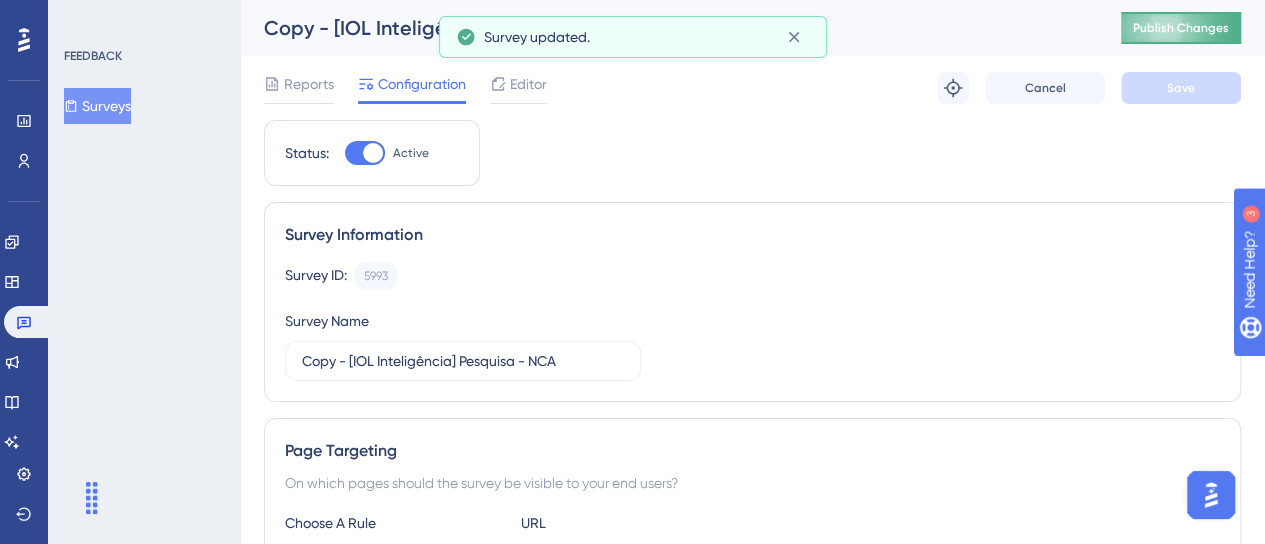 click on "Publish Changes" at bounding box center (1181, 28) 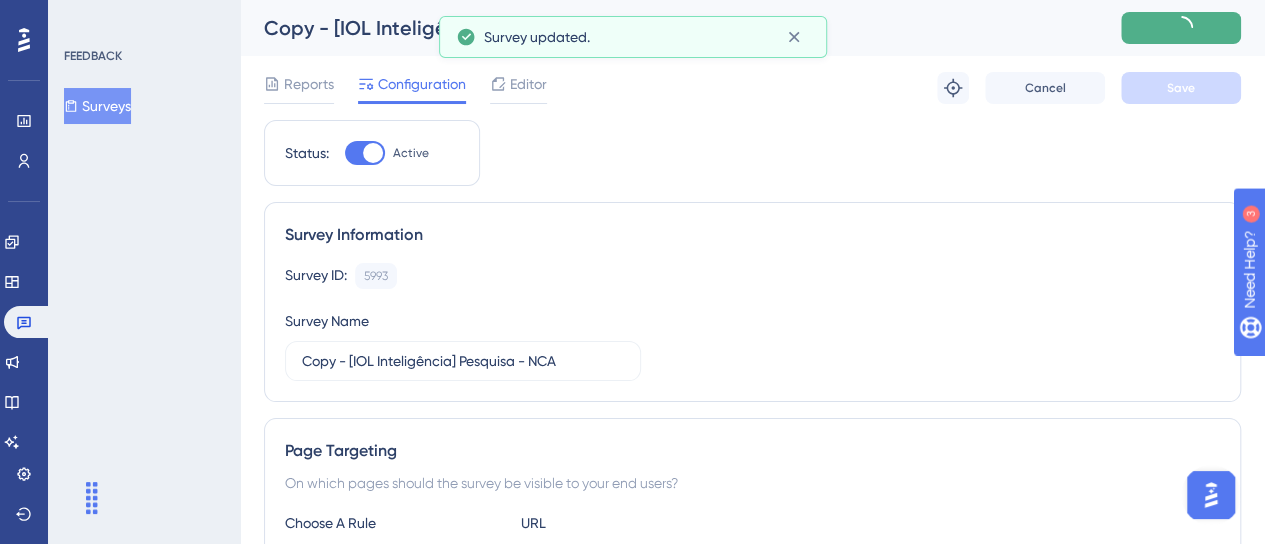 click at bounding box center [1181, 28] 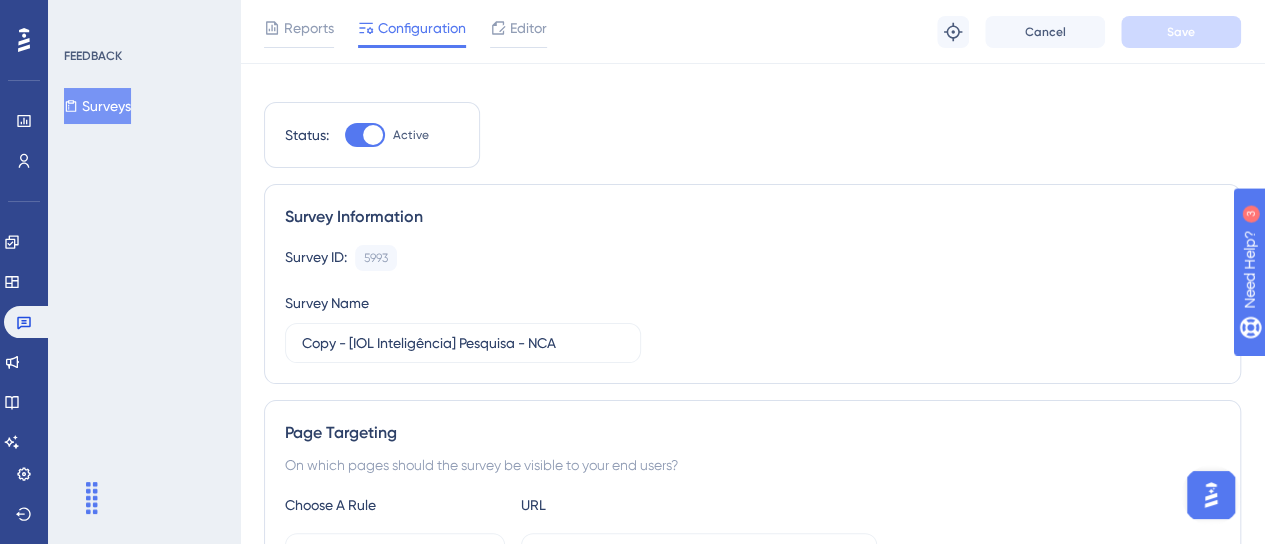 scroll, scrollTop: 0, scrollLeft: 0, axis: both 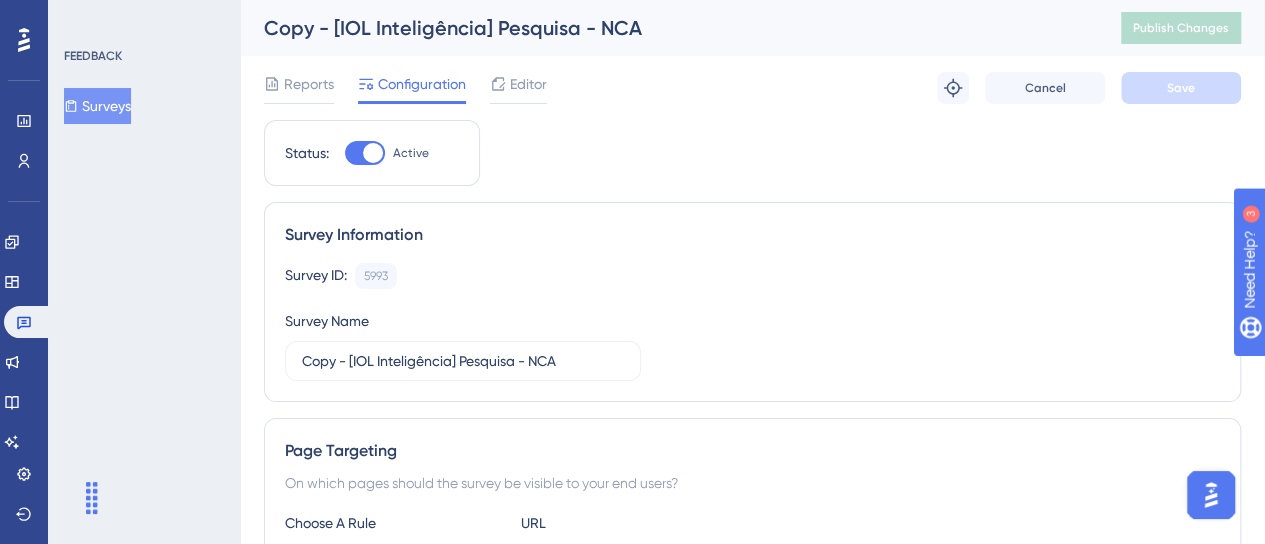 click on "Surveys" at bounding box center (97, 106) 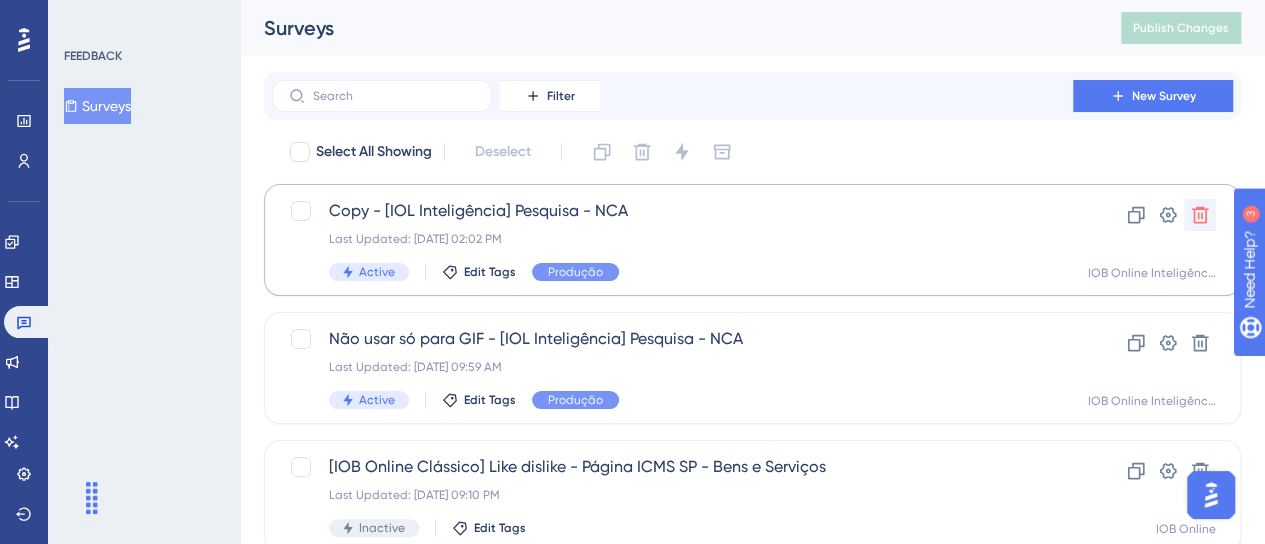 click 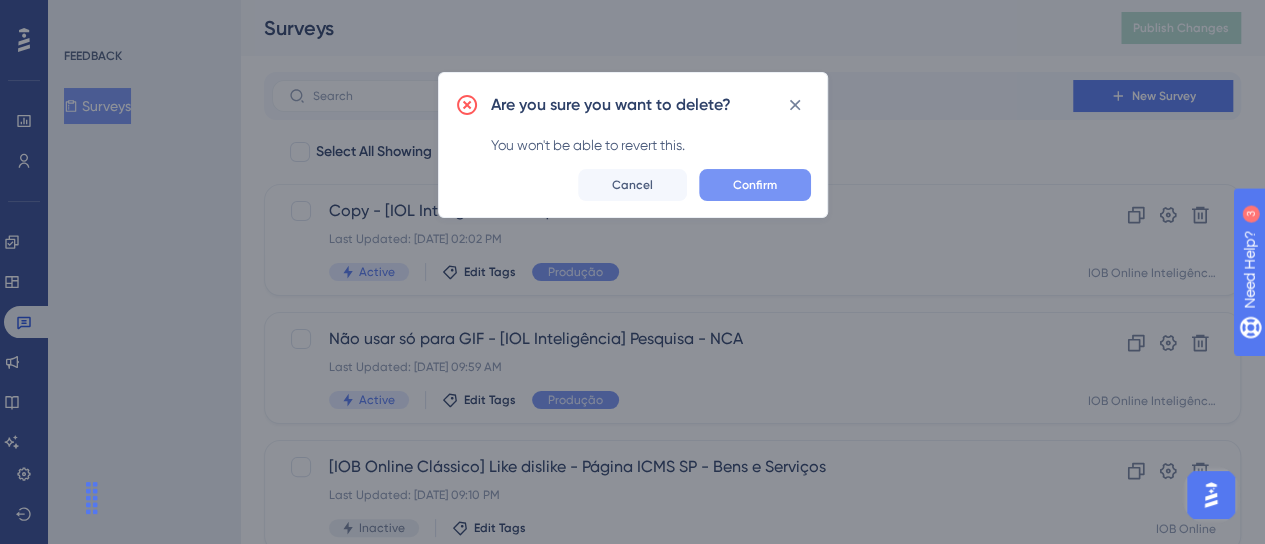 click on "Confirm" at bounding box center (755, 185) 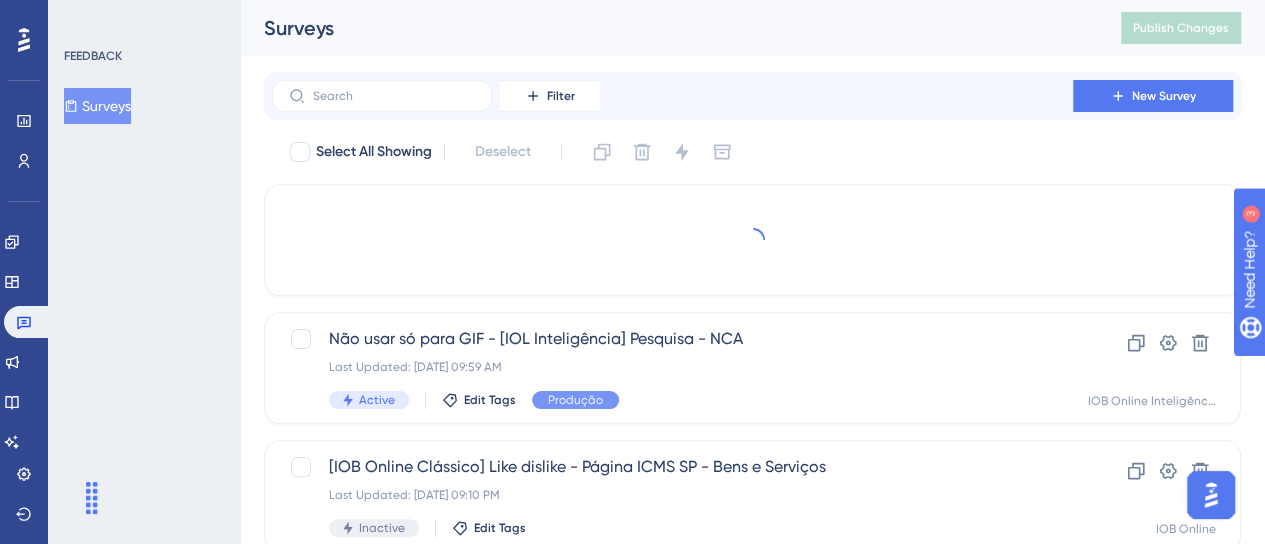 click on "2" at bounding box center [360, 1472] 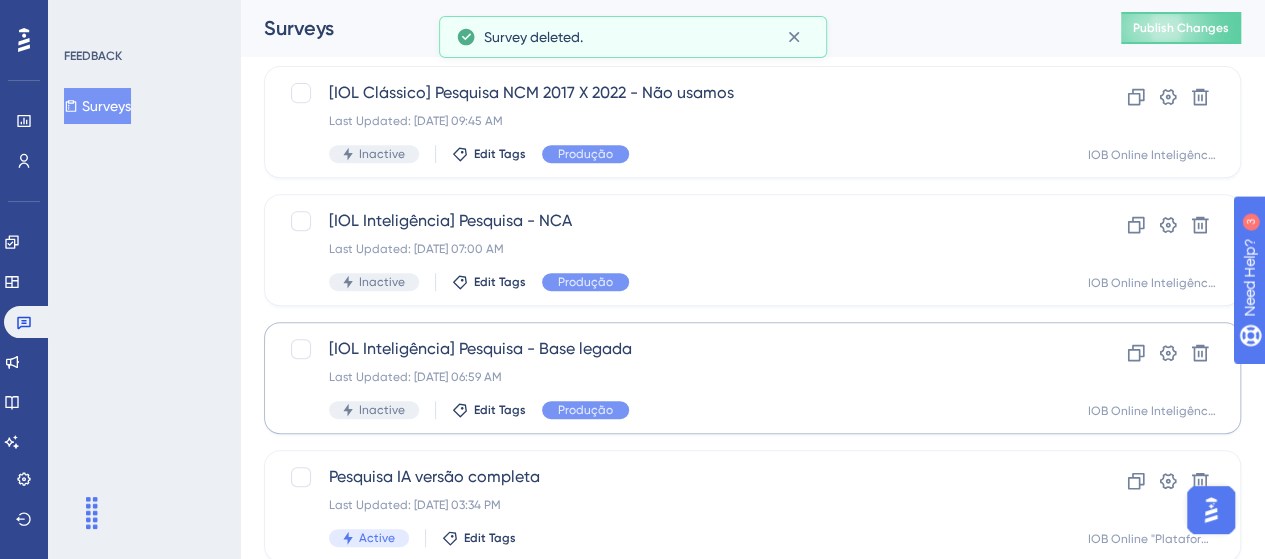 scroll, scrollTop: 392, scrollLeft: 0, axis: vertical 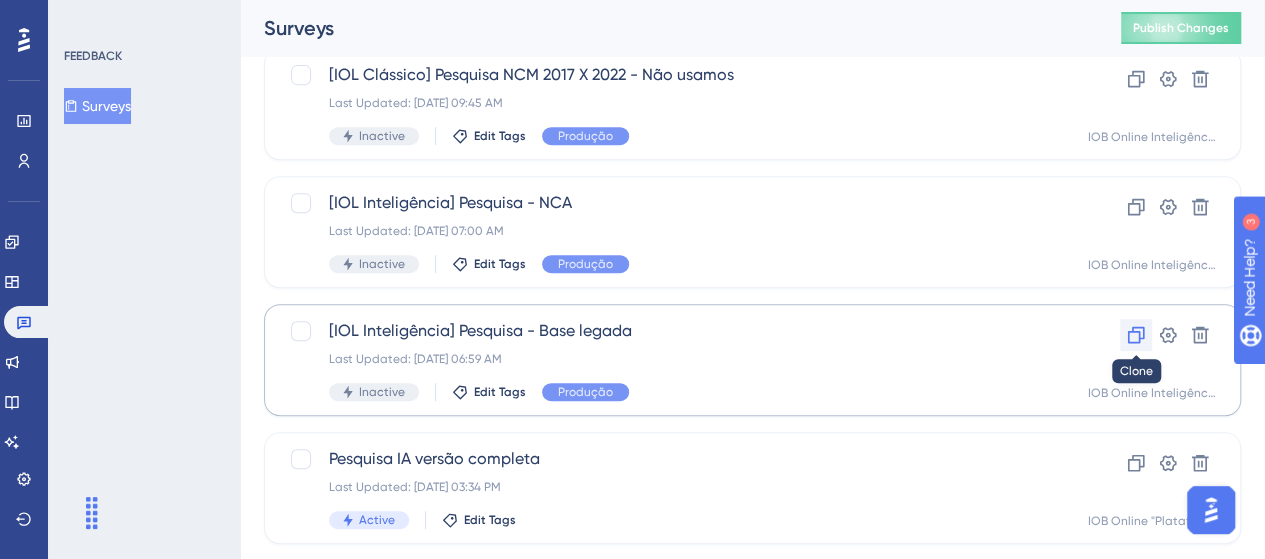 click 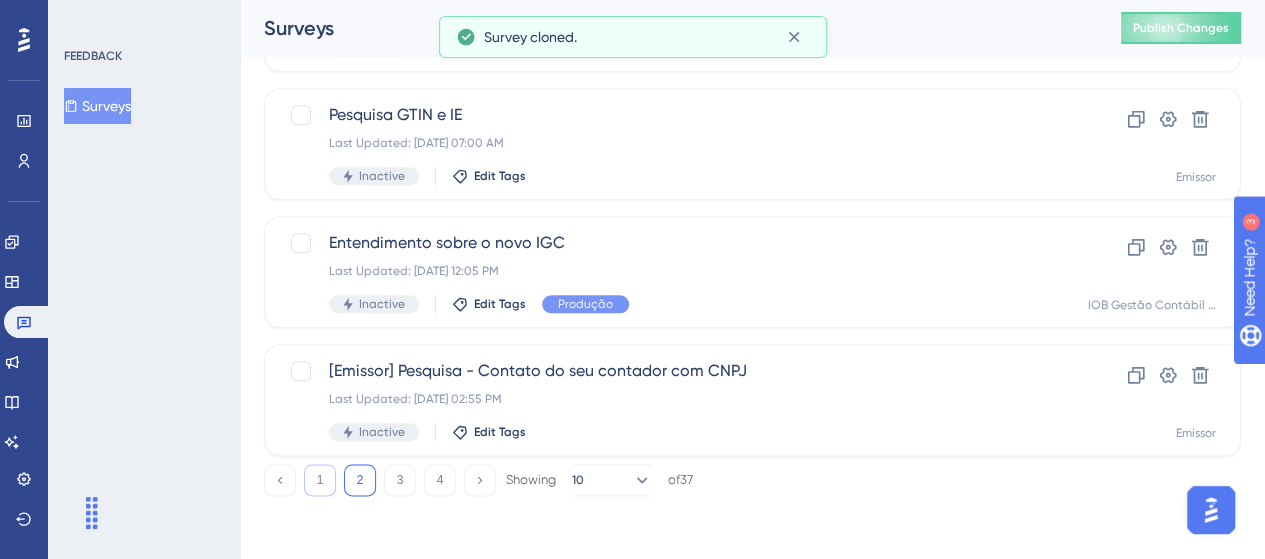 click on "1" at bounding box center (320, 480) 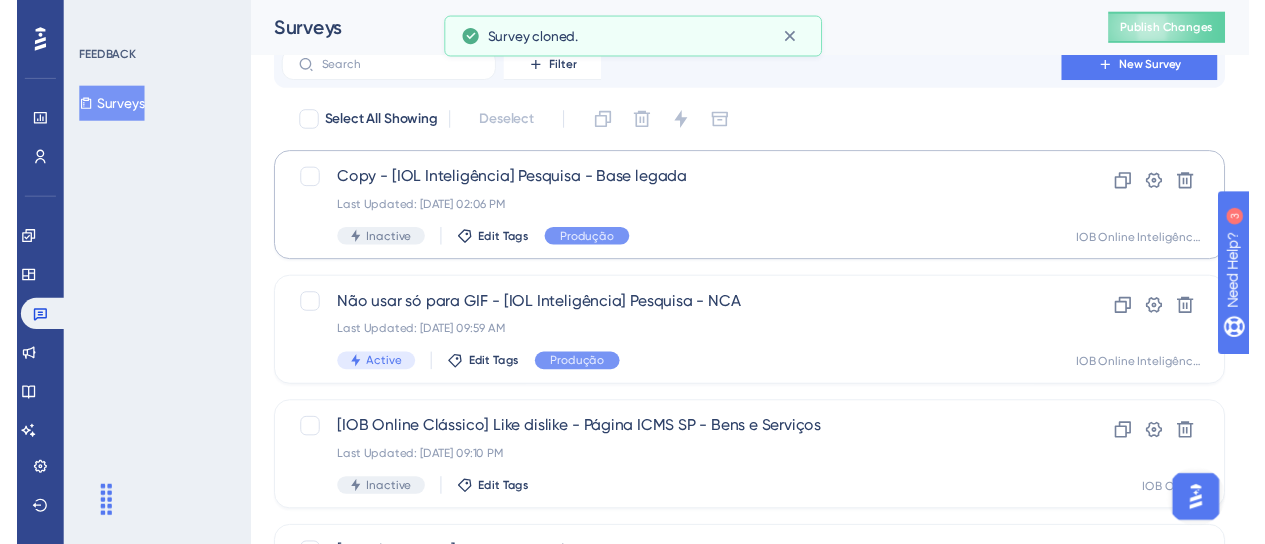 scroll, scrollTop: 0, scrollLeft: 0, axis: both 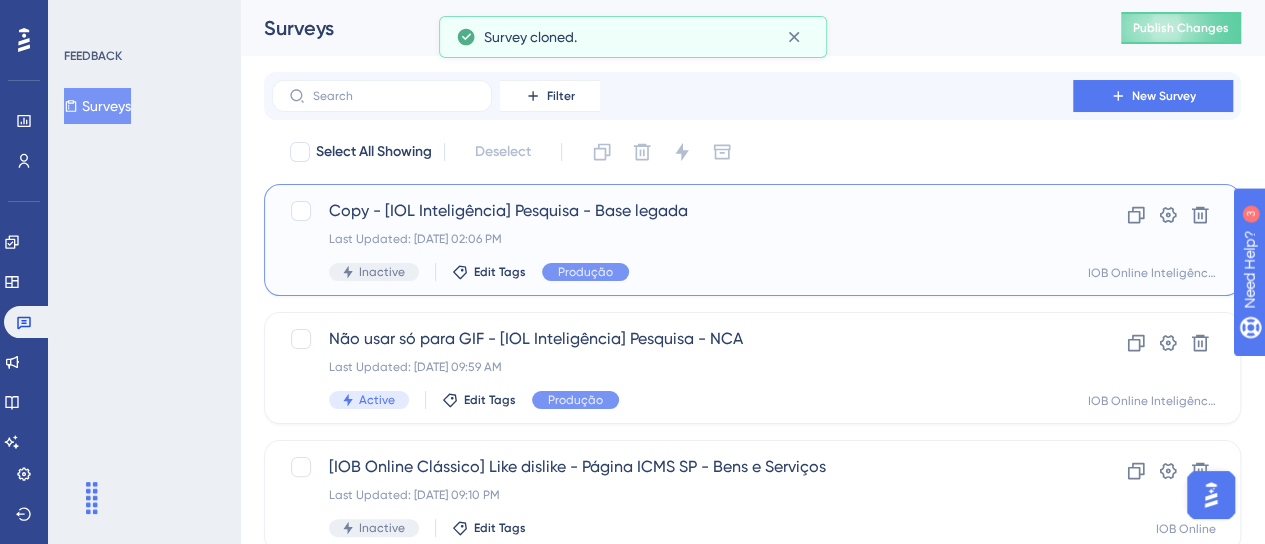 click on "Copy - [IOL Inteligência] Pesquisa - Base legada Last Updated: [DATE] 02:06 PM Inactive Edit Tags Produção" at bounding box center [672, 240] 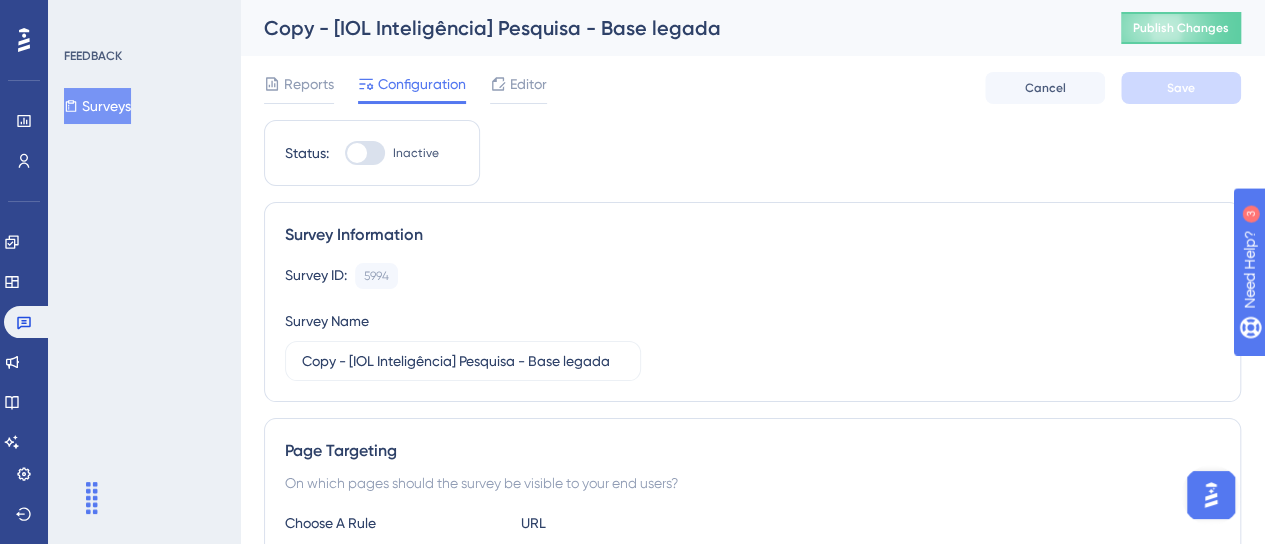 click at bounding box center [365, 153] 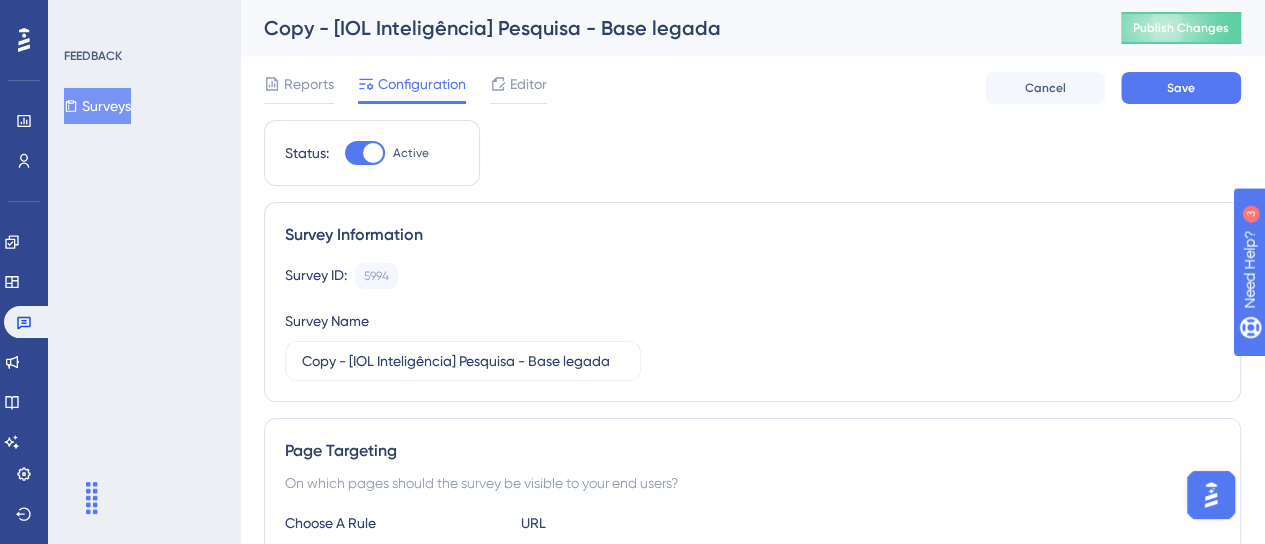 click on "Base Legada - Pesquisa de satisfação IOL" at bounding box center (673, 849) 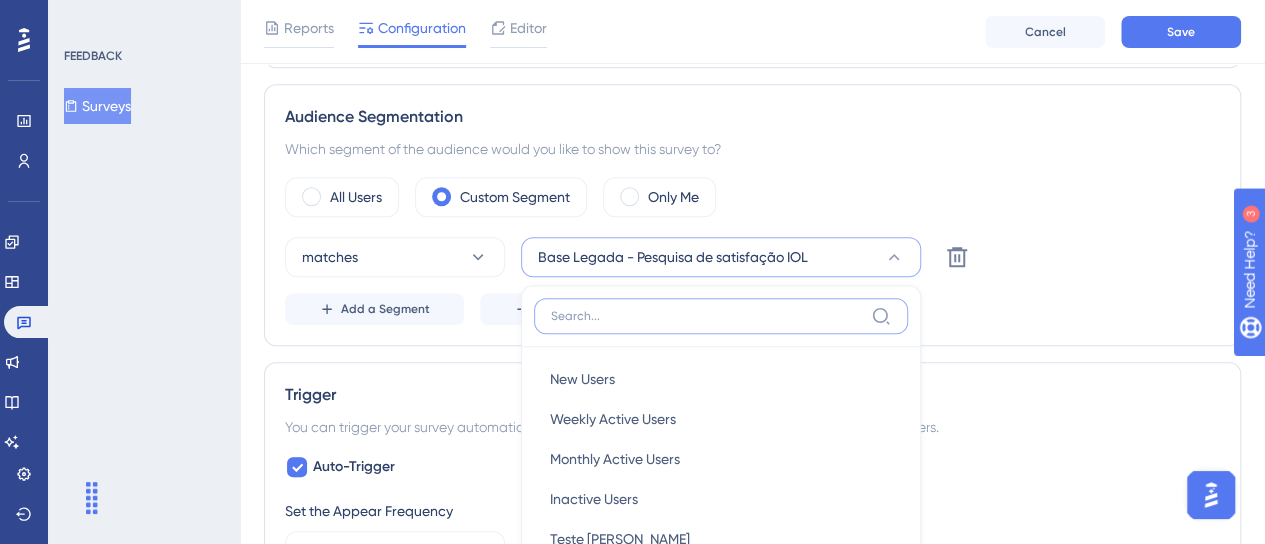 scroll, scrollTop: 802, scrollLeft: 0, axis: vertical 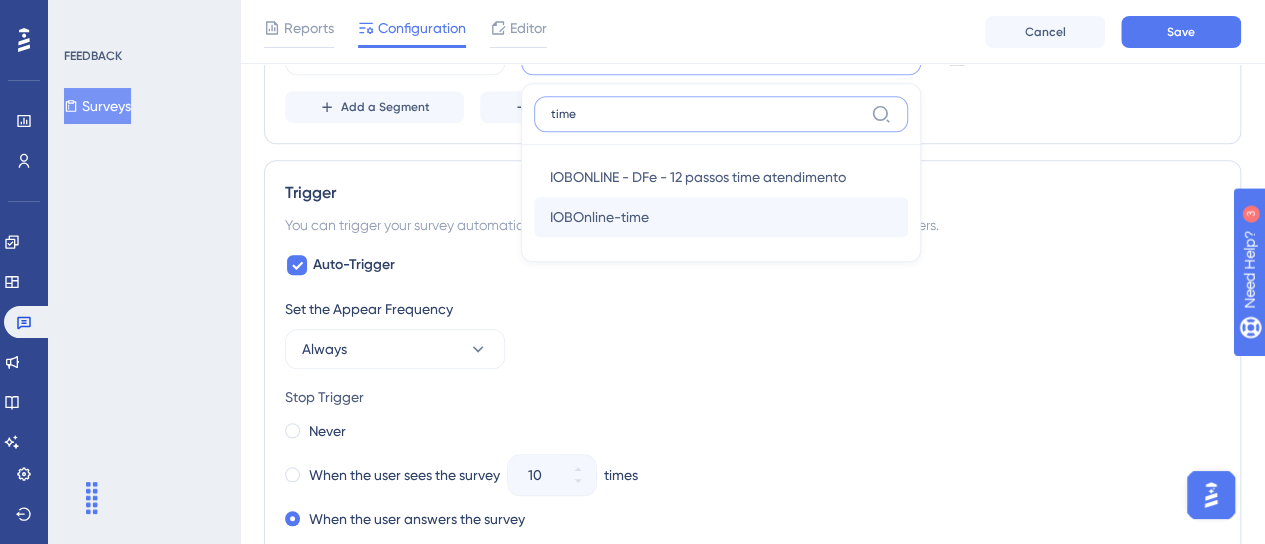 type on "time" 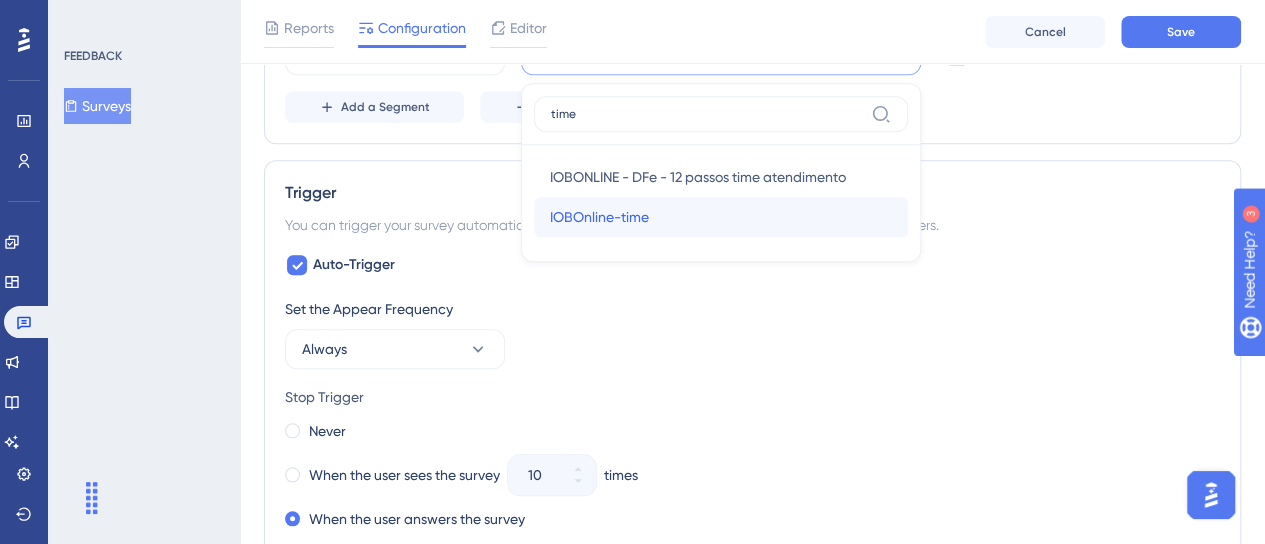 click on "IOBOnline-time" at bounding box center (599, 217) 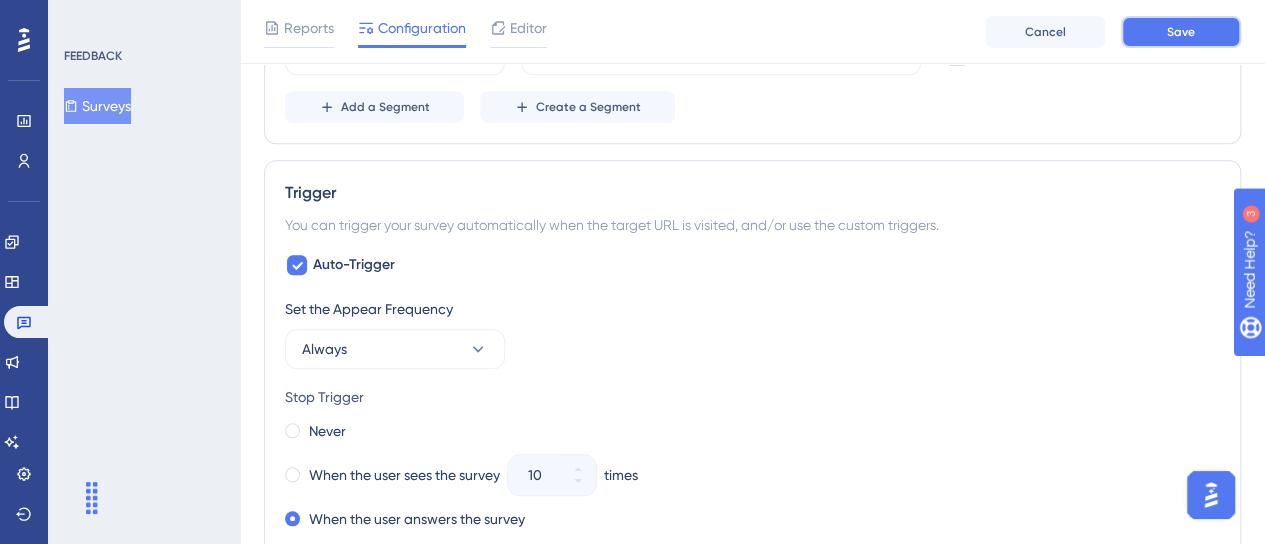click on "Save" at bounding box center [1181, 32] 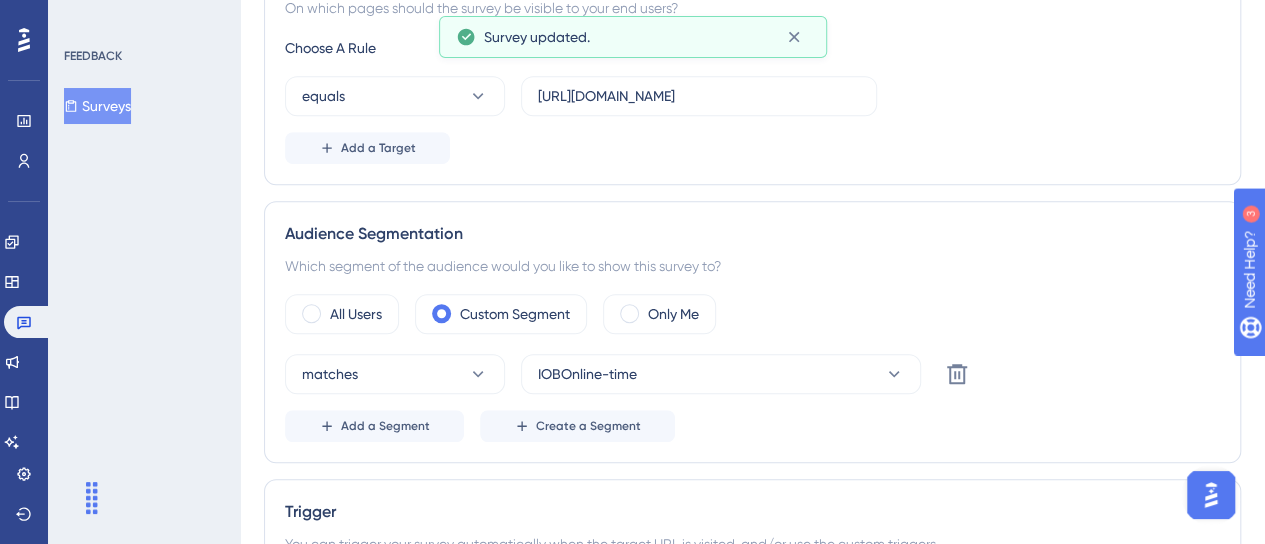 scroll, scrollTop: 0, scrollLeft: 0, axis: both 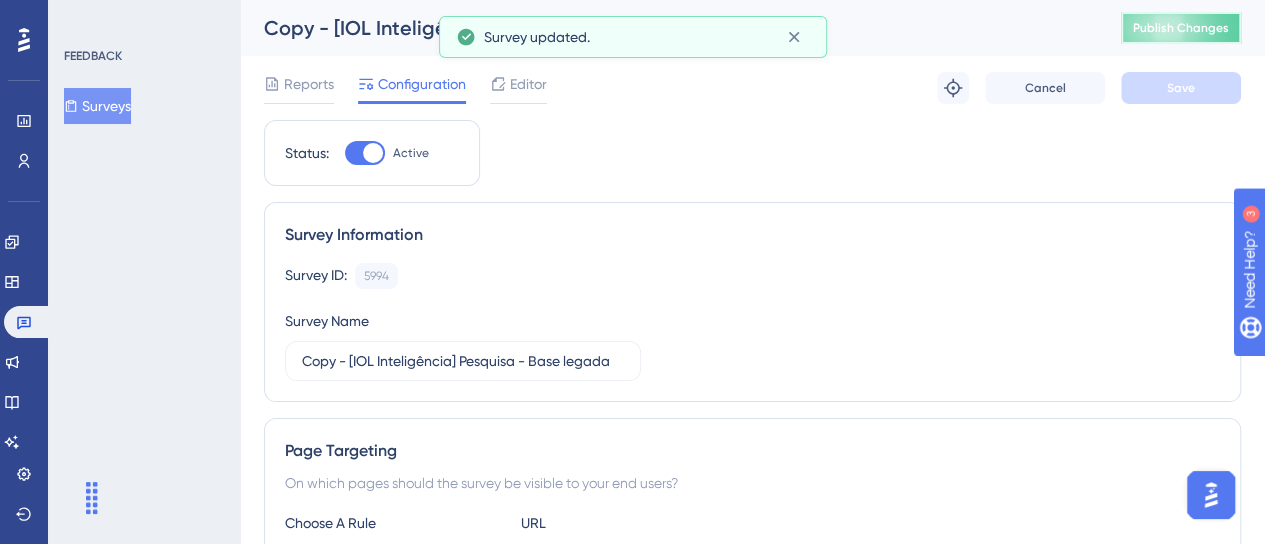 click on "Publish Changes" at bounding box center [1181, 28] 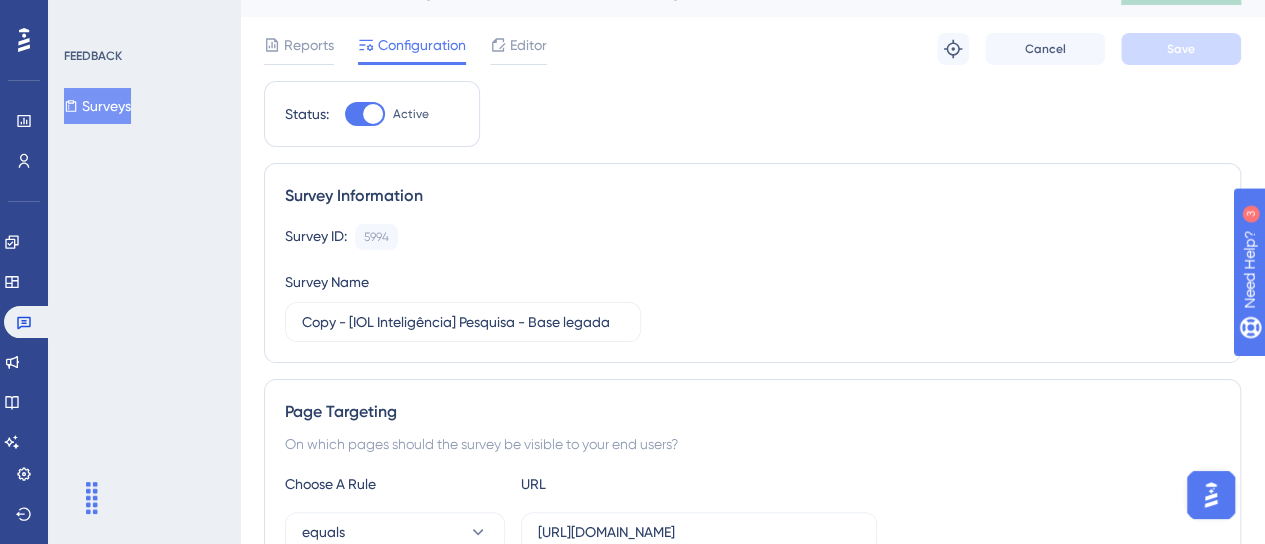 scroll, scrollTop: 100, scrollLeft: 0, axis: vertical 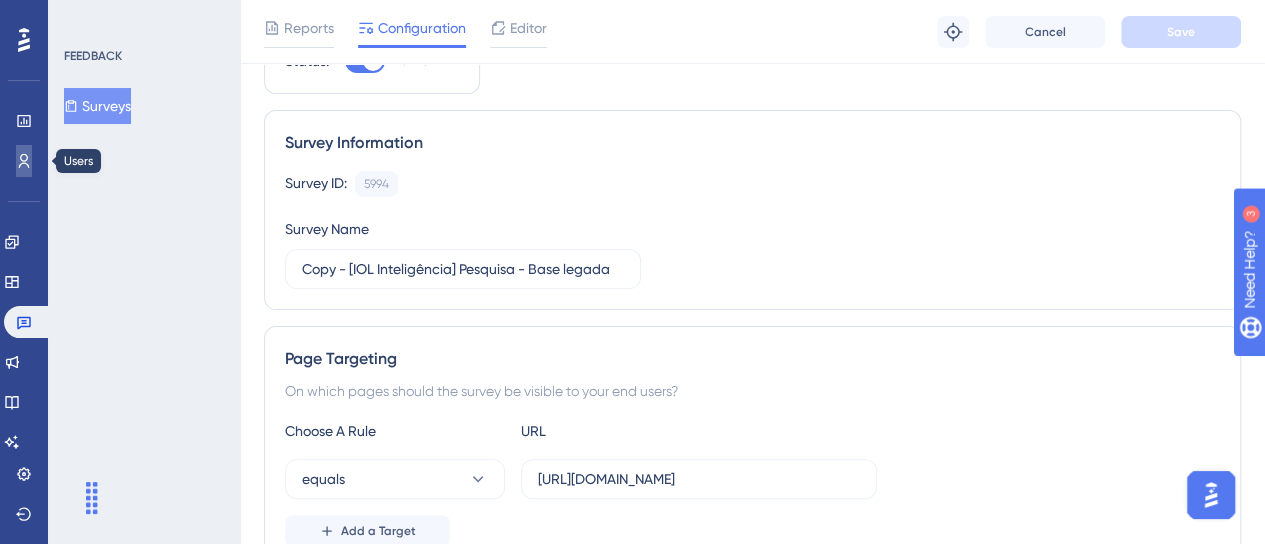click at bounding box center (24, 161) 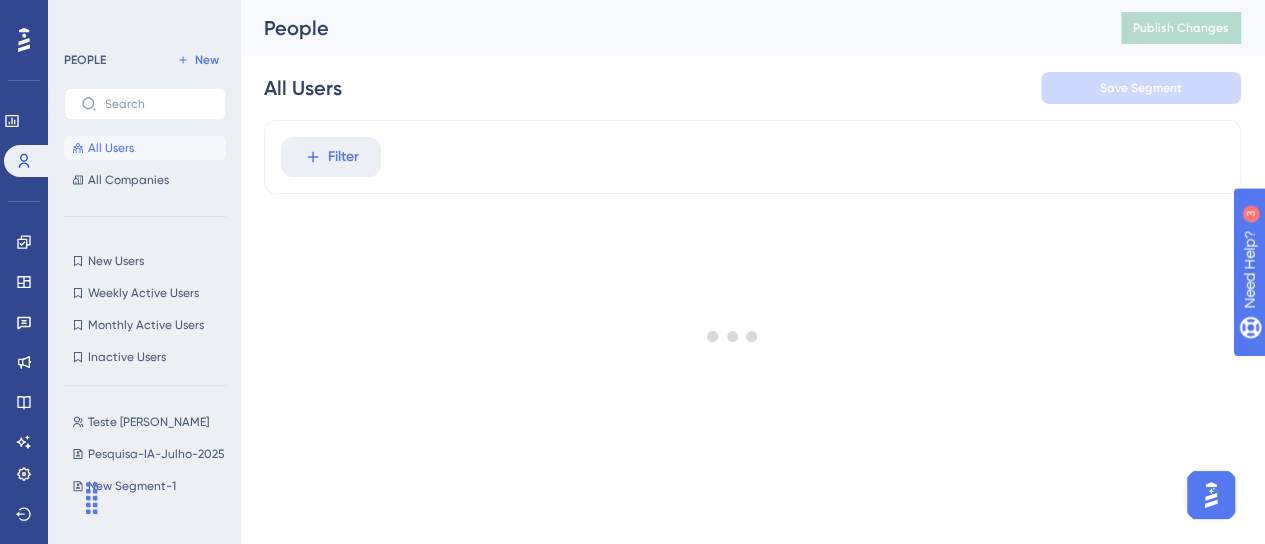 scroll, scrollTop: 0, scrollLeft: 0, axis: both 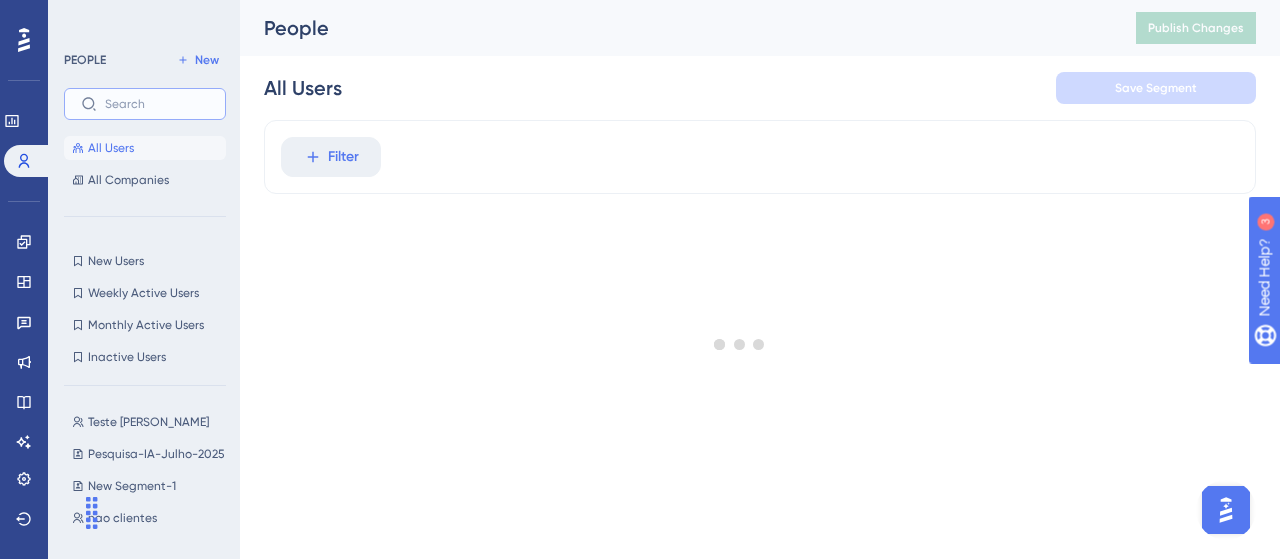 click at bounding box center [157, 104] 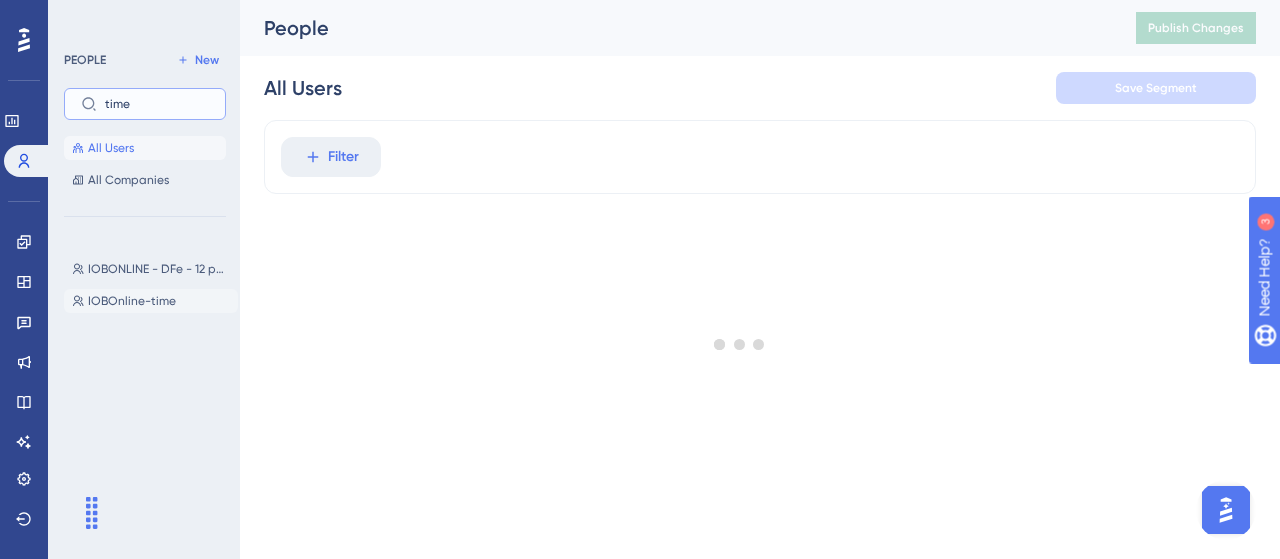 type on "time" 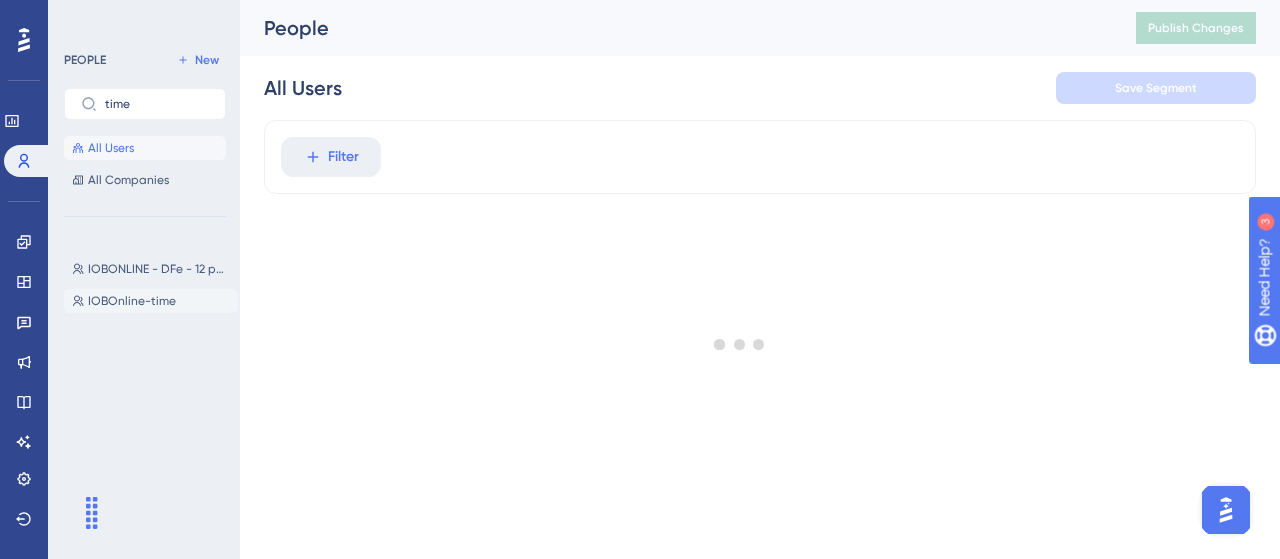 click on "IOBOnline-time" at bounding box center (132, 301) 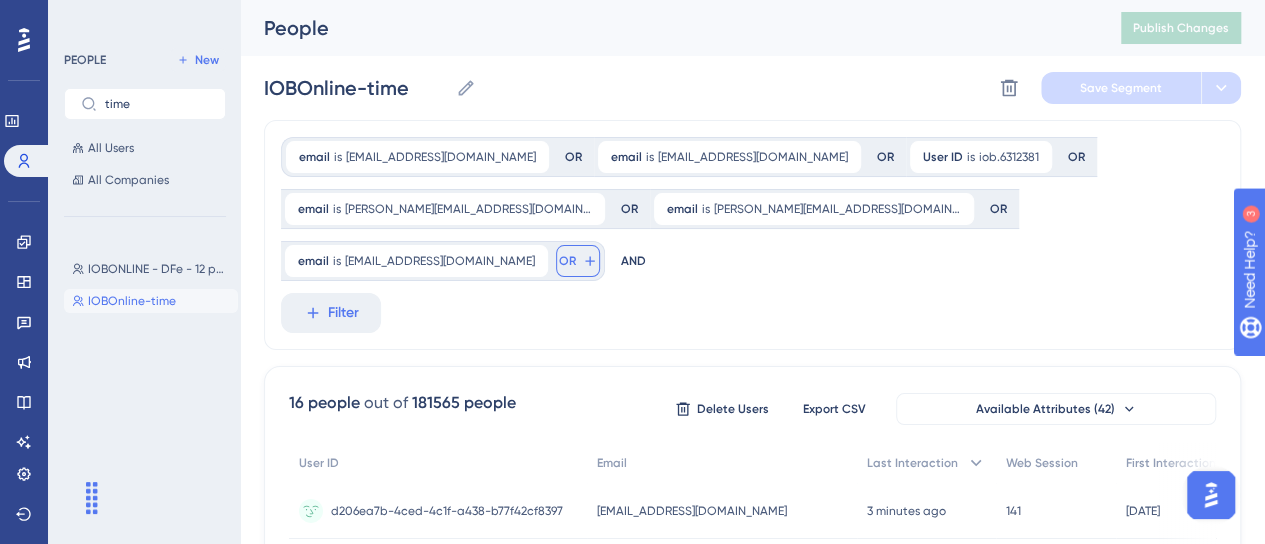 click 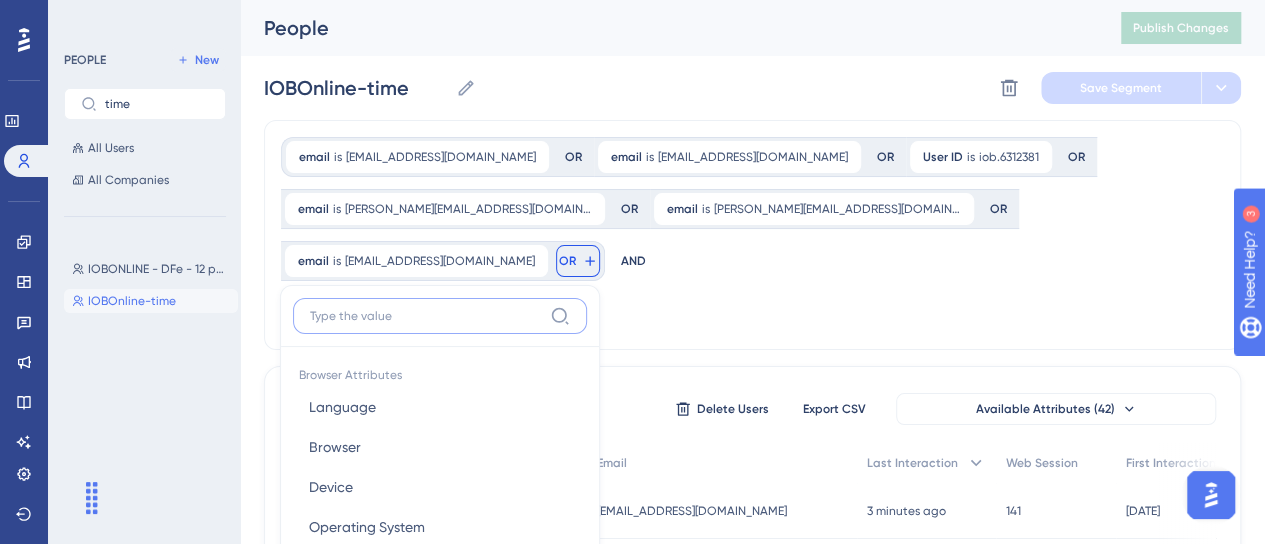 scroll, scrollTop: 162, scrollLeft: 0, axis: vertical 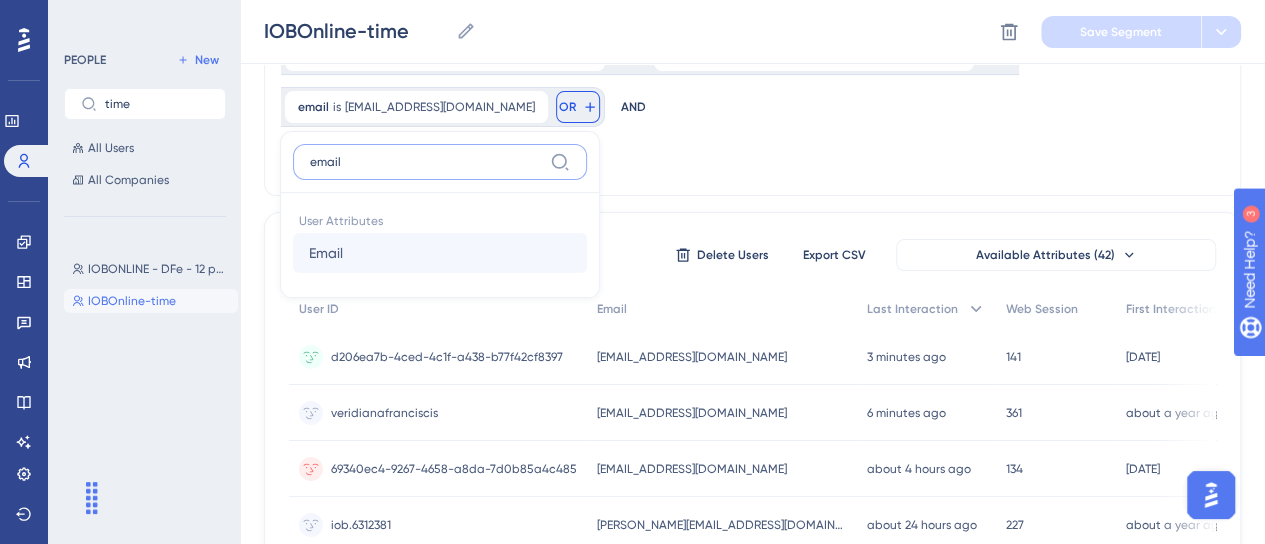 type on "email" 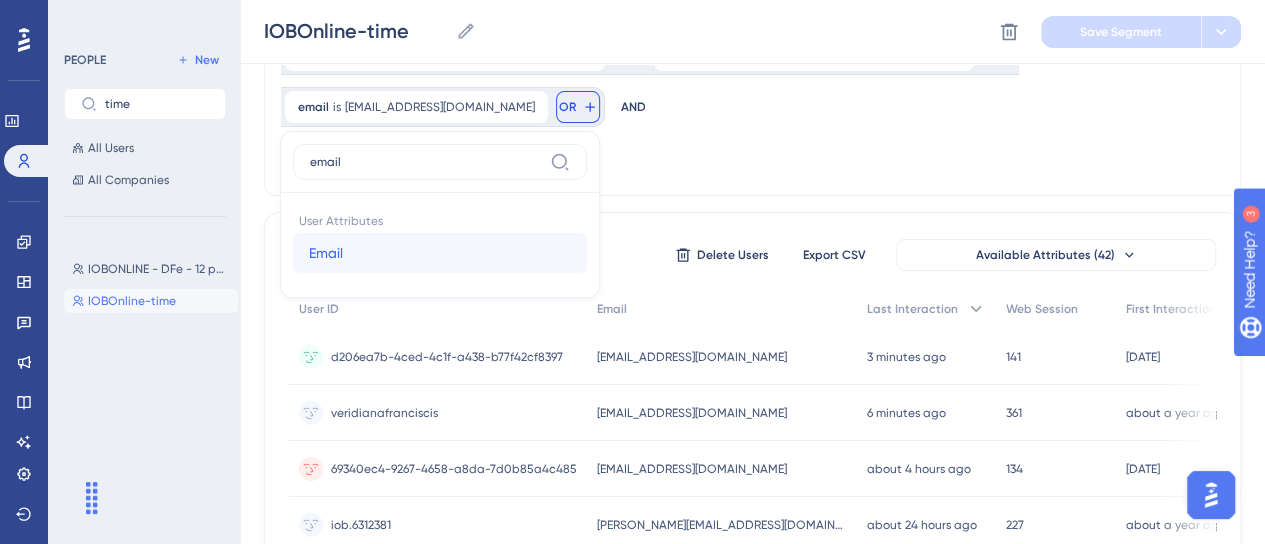 click on "Email" at bounding box center [326, 253] 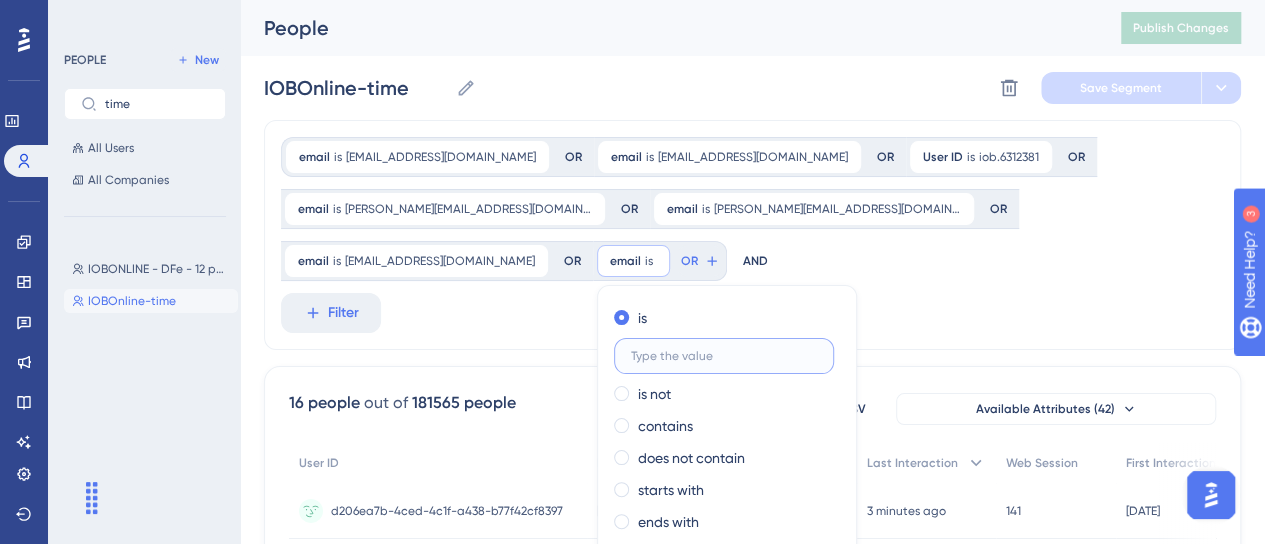 scroll, scrollTop: 100, scrollLeft: 0, axis: vertical 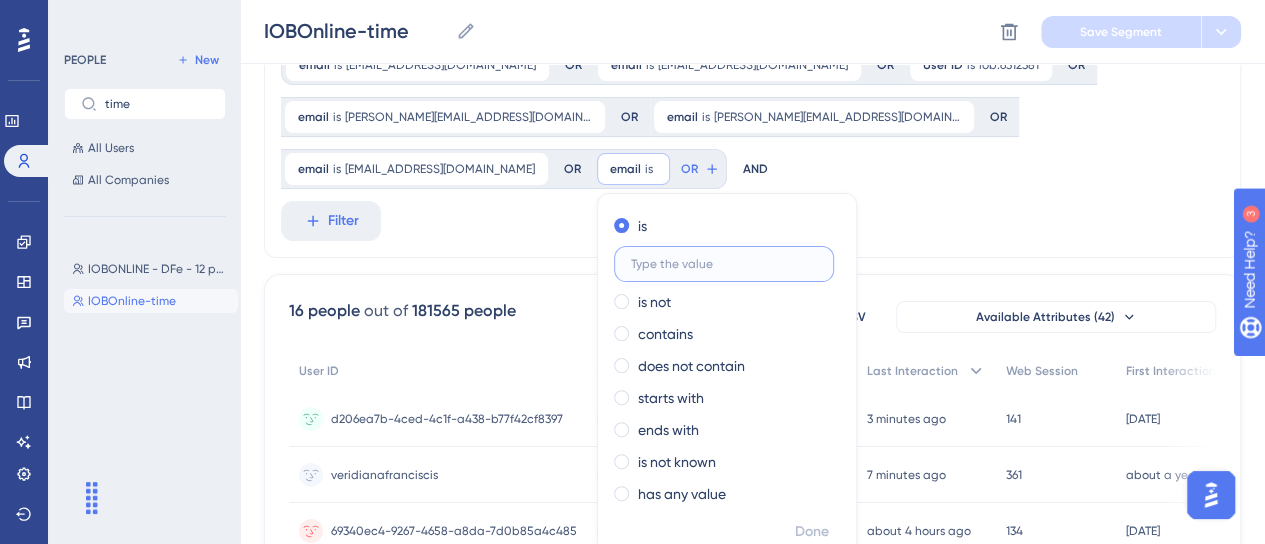 paste on "[EMAIL_ADDRESS][DOMAIN_NAME]" 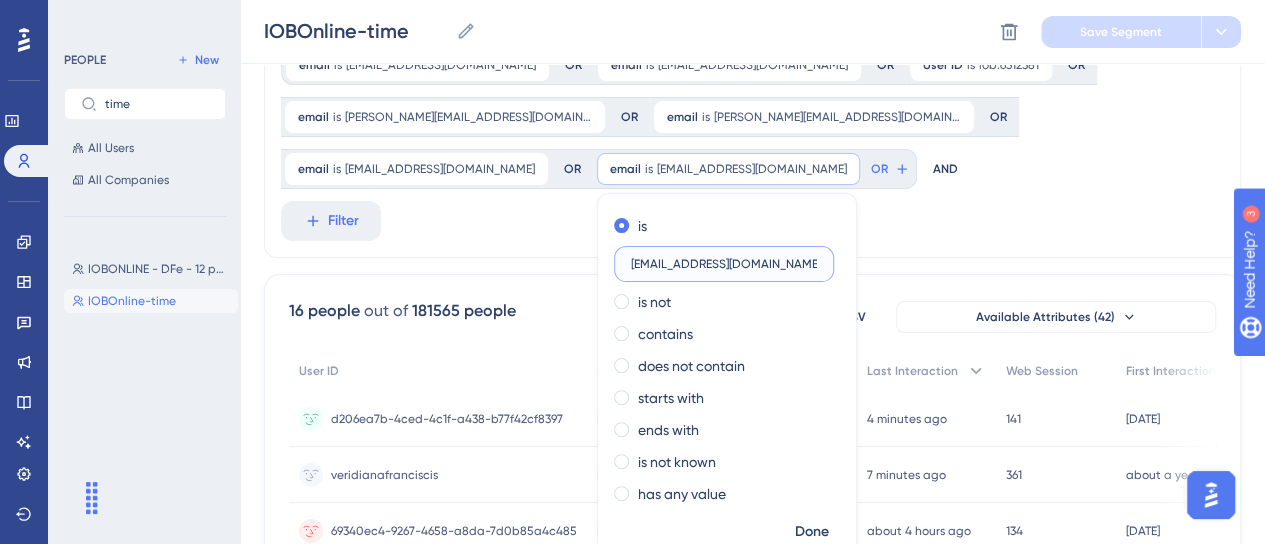 scroll, scrollTop: 150, scrollLeft: 0, axis: vertical 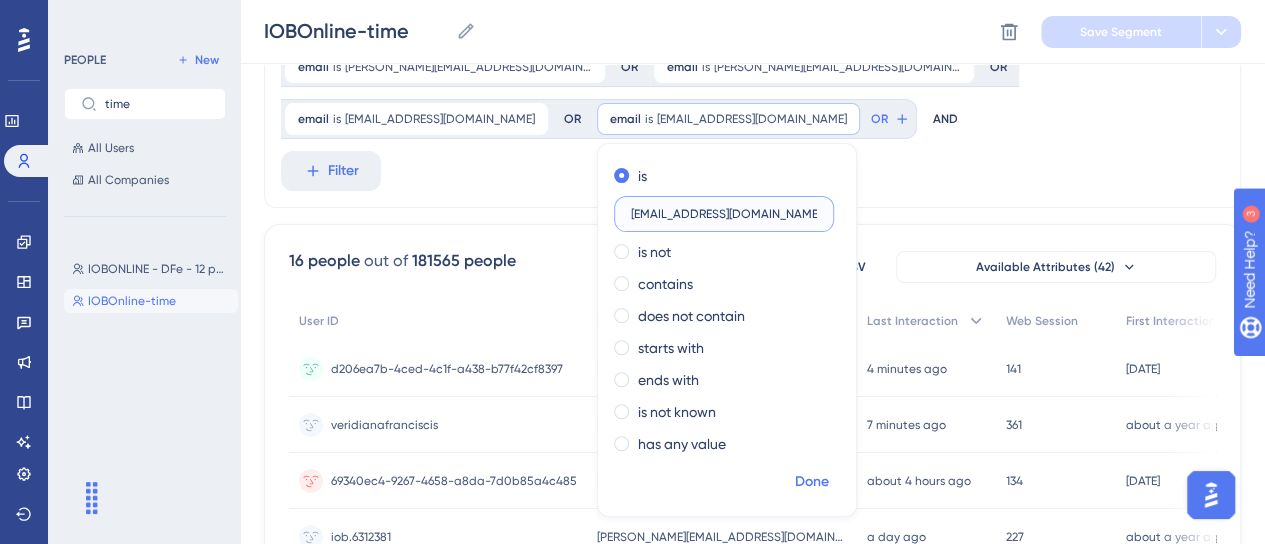 type on "[EMAIL_ADDRESS][DOMAIN_NAME]" 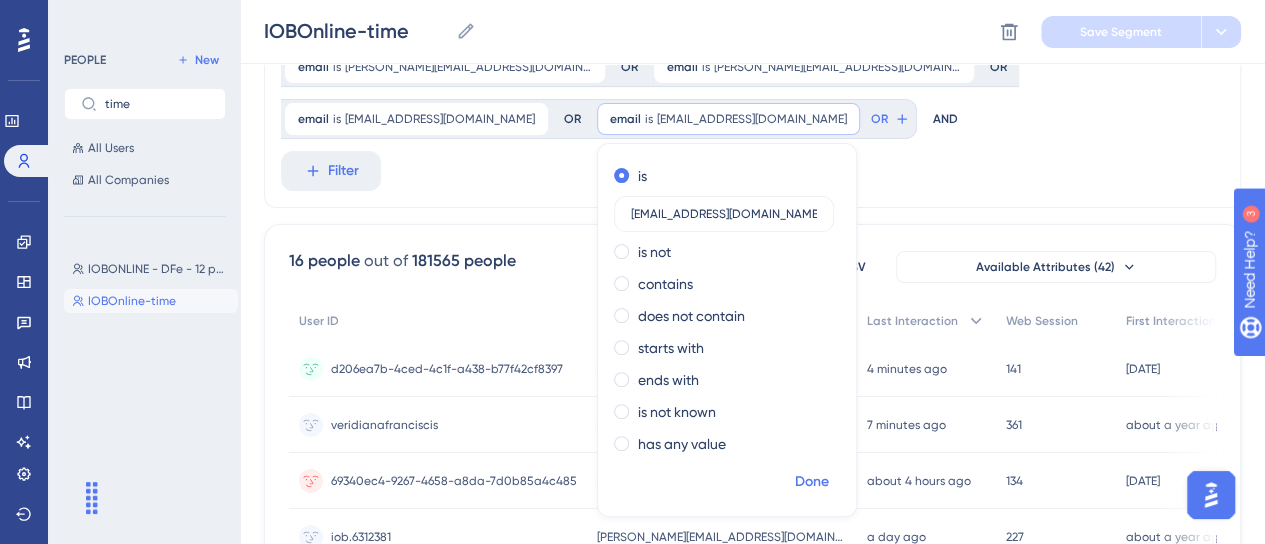 click on "Done" at bounding box center [812, 482] 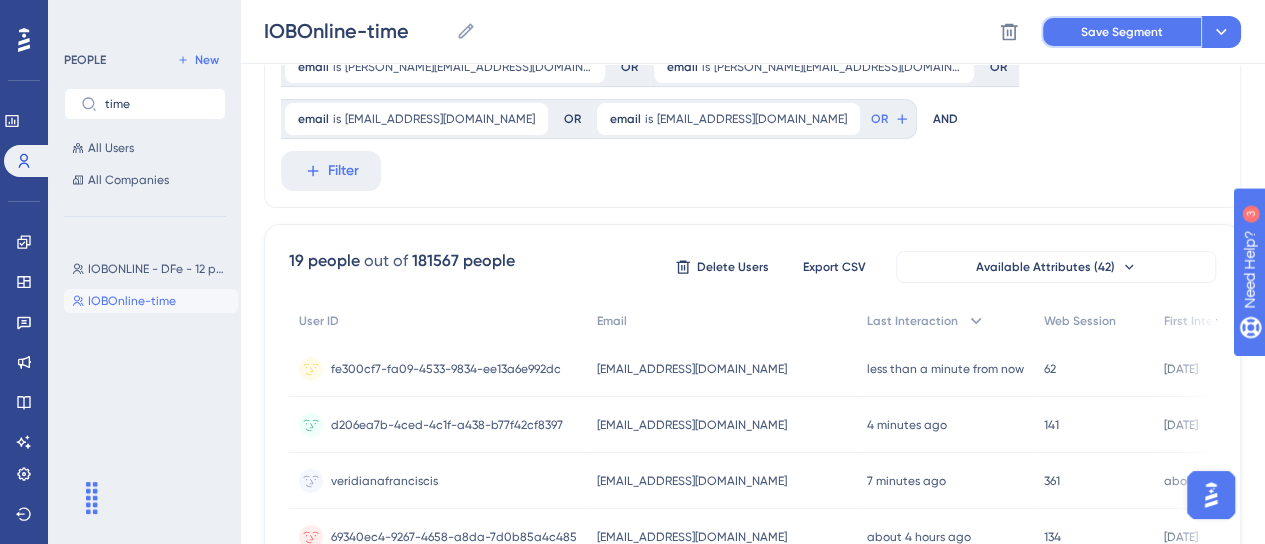 click on "Save Segment" at bounding box center (1122, 32) 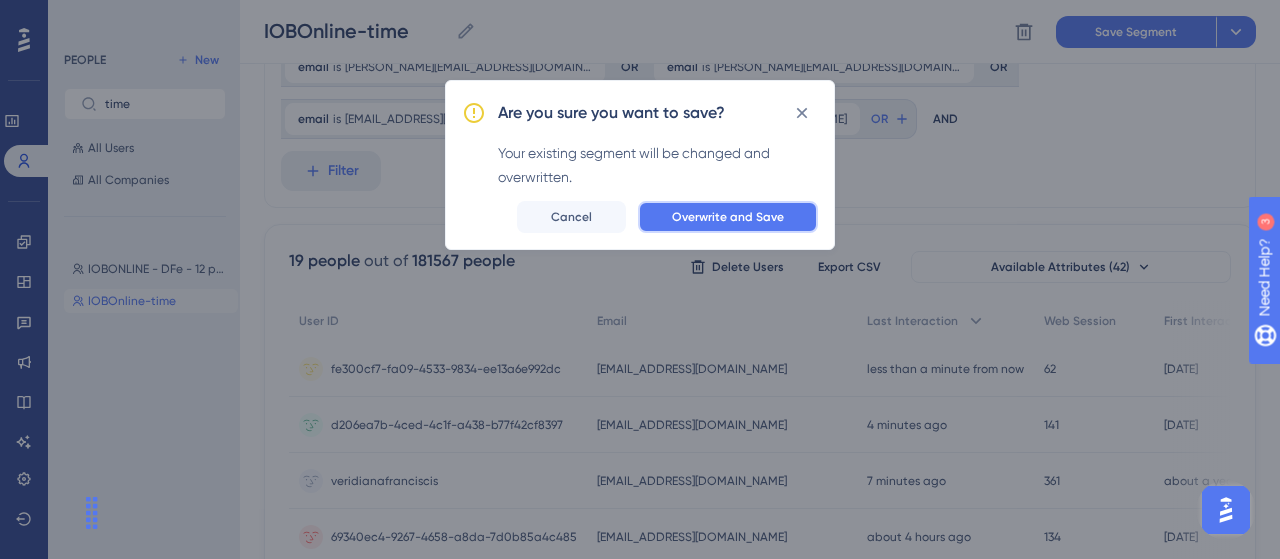 click on "Overwrite and Save" at bounding box center [728, 217] 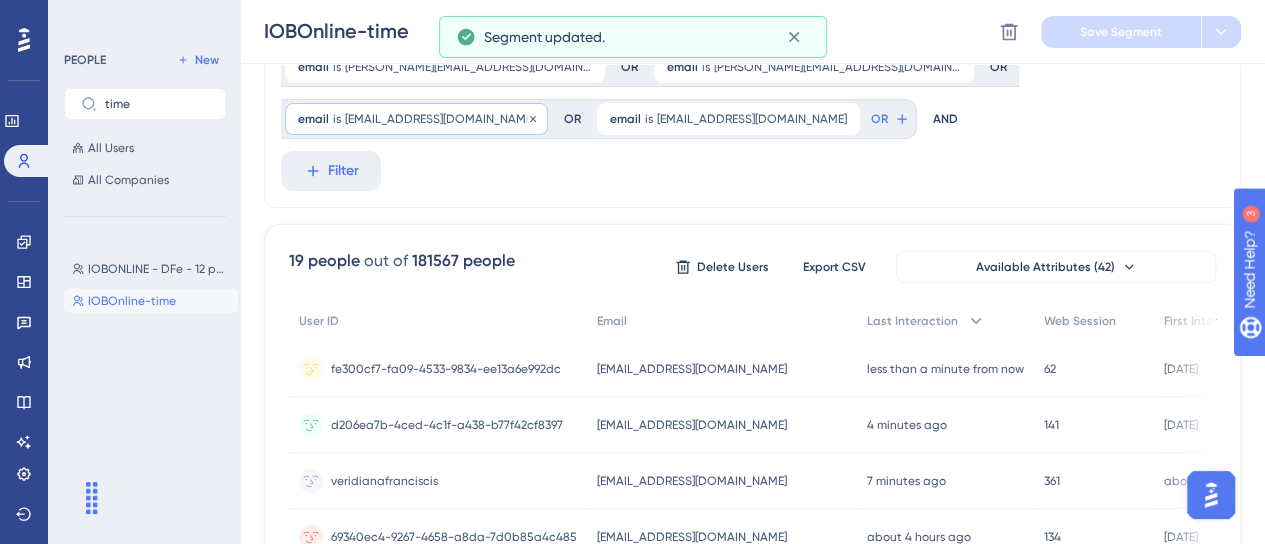 scroll, scrollTop: 0, scrollLeft: 0, axis: both 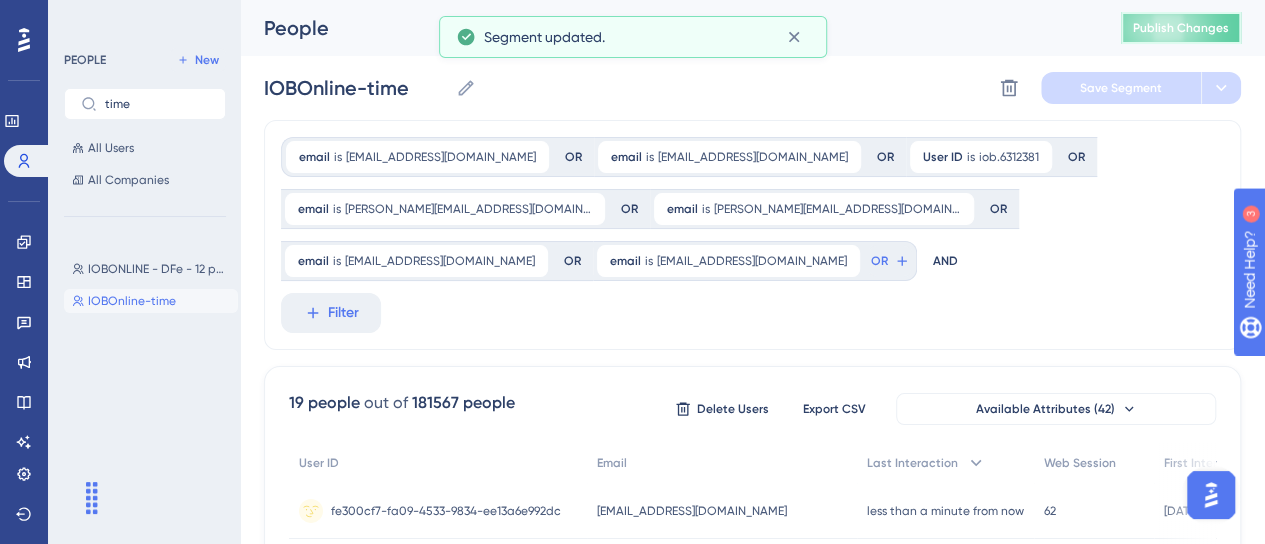 click on "Publish Changes" at bounding box center (1181, 28) 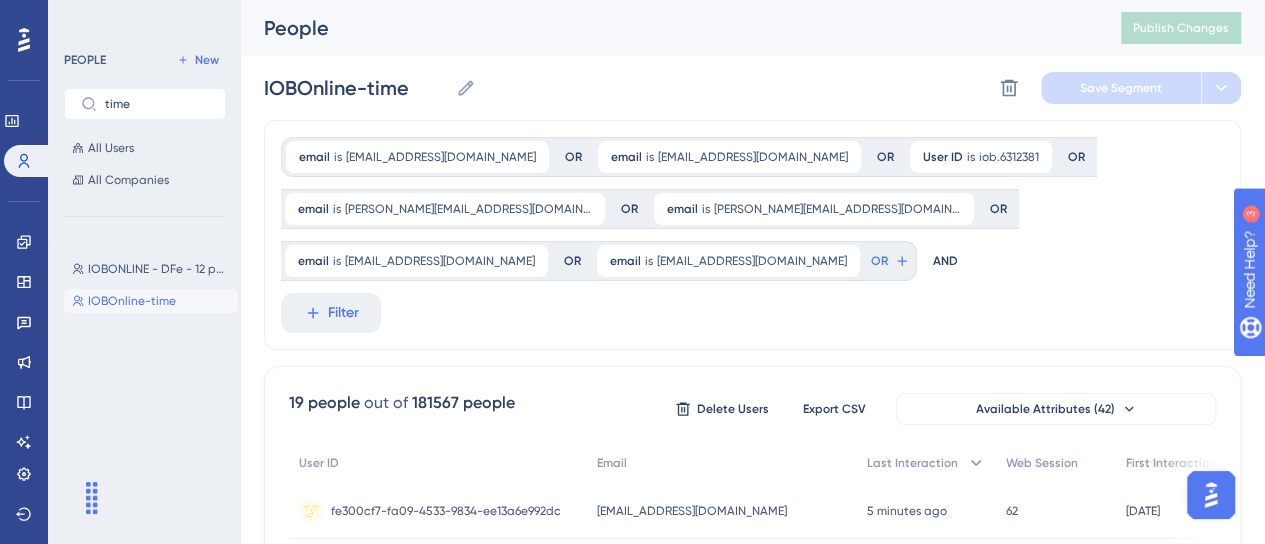 click on "email is [EMAIL_ADDRESS][DOMAIN_NAME] [DOMAIN_NAME][EMAIL_ADDRESS][DOMAIN_NAME] Remove OR email is [EMAIL_ADDRESS][DOMAIN_NAME] [DOMAIN_NAME][EMAIL_ADDRESS][DOMAIN_NAME] Remove OR User ID is iob.6312381 iob.6312381 Remove OR email is [PERSON_NAME][EMAIL_ADDRESS][DOMAIN_NAME] [PERSON_NAME][EMAIL_ADDRESS][PERSON_NAME][DOMAIN_NAME] Remove OR email is [PERSON_NAME][EMAIL_ADDRESS][DOMAIN_NAME] [DOMAIN_NAME][EMAIL_ADDRESS][DOMAIN_NAME] Remove OR email is [EMAIL_ADDRESS][DOMAIN_NAME] [DOMAIN_NAME][EMAIL_ADDRESS][DOMAIN_NAME] Remove OR email is [EMAIL_ADDRESS][DOMAIN_NAME] [DOMAIN_NAME][EMAIL_ADDRESS][DOMAIN_NAME] Remove OR AND Filter" at bounding box center [752, 235] 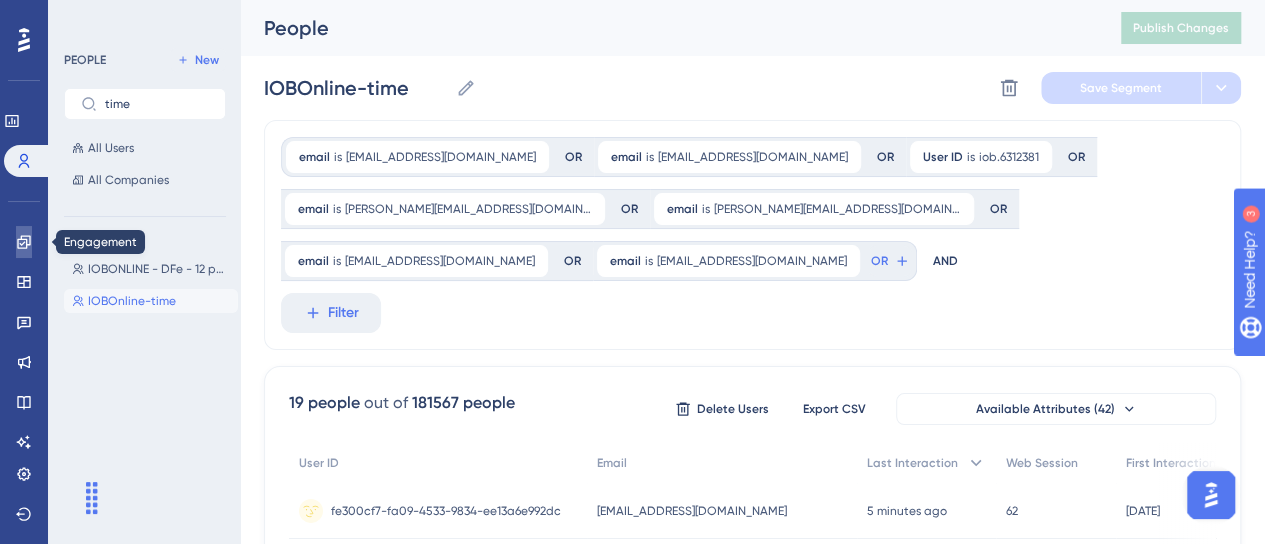 click 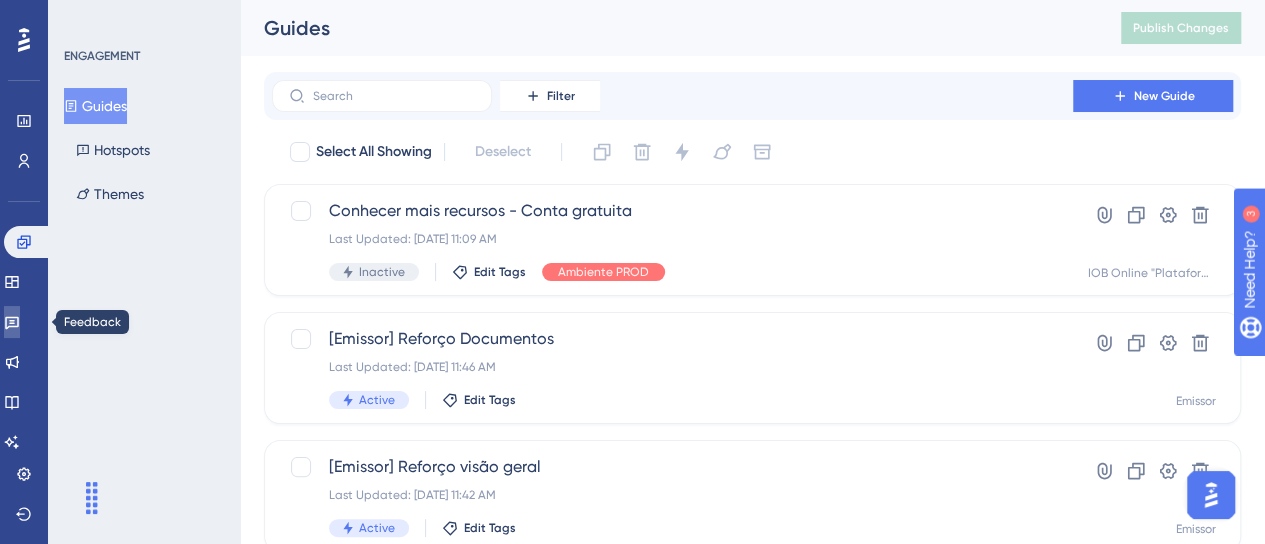 click 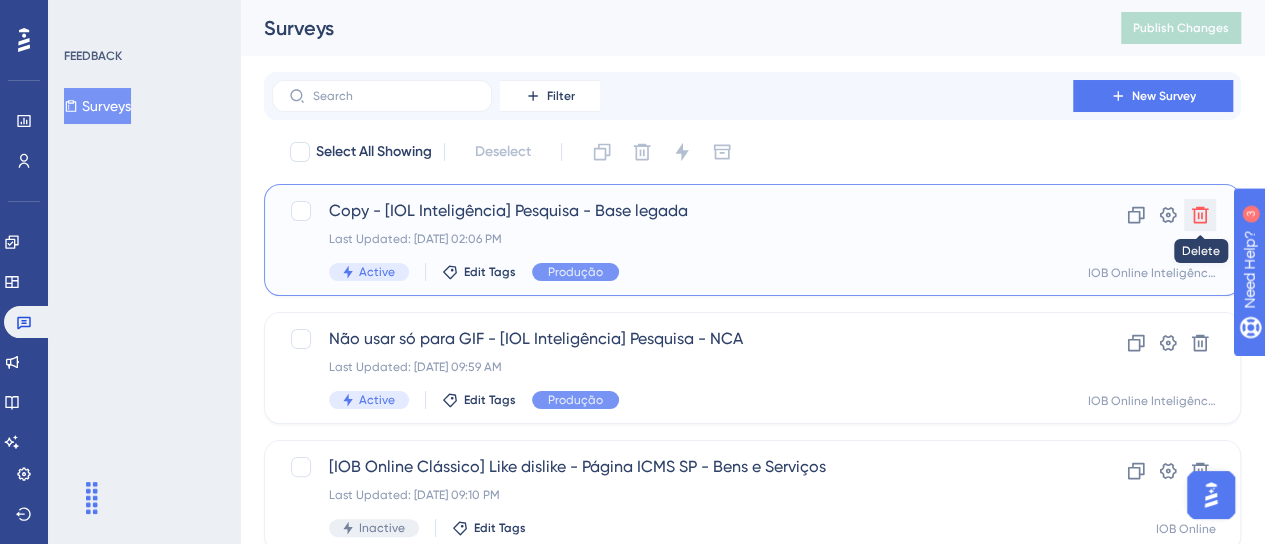 drag, startPoint x: 1195, startPoint y: 223, endPoint x: 135, endPoint y: 30, distance: 1077.427 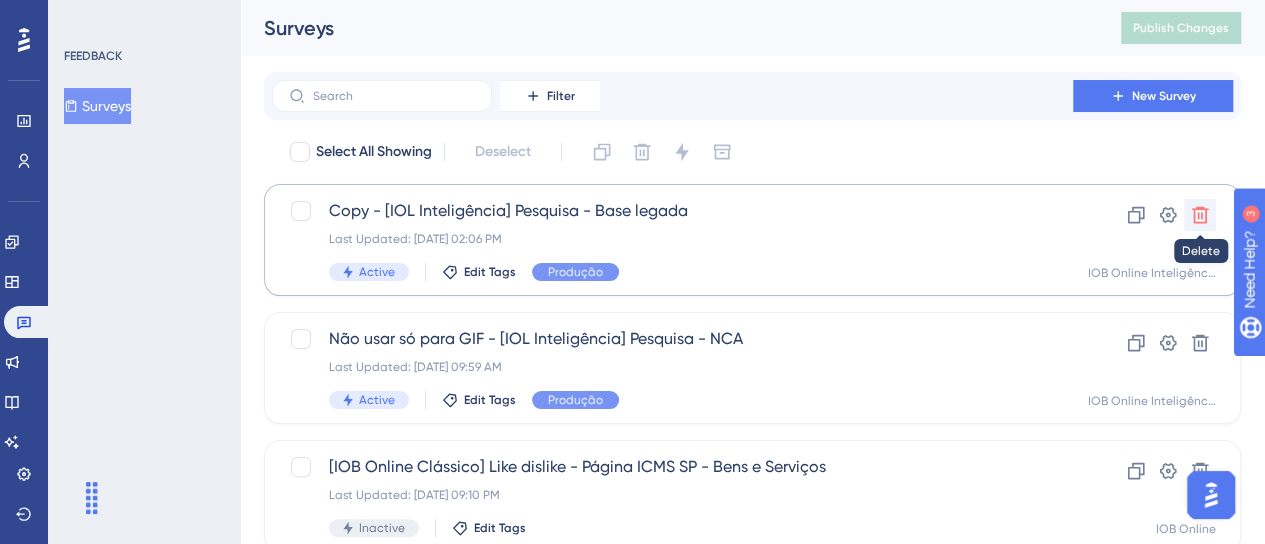 click 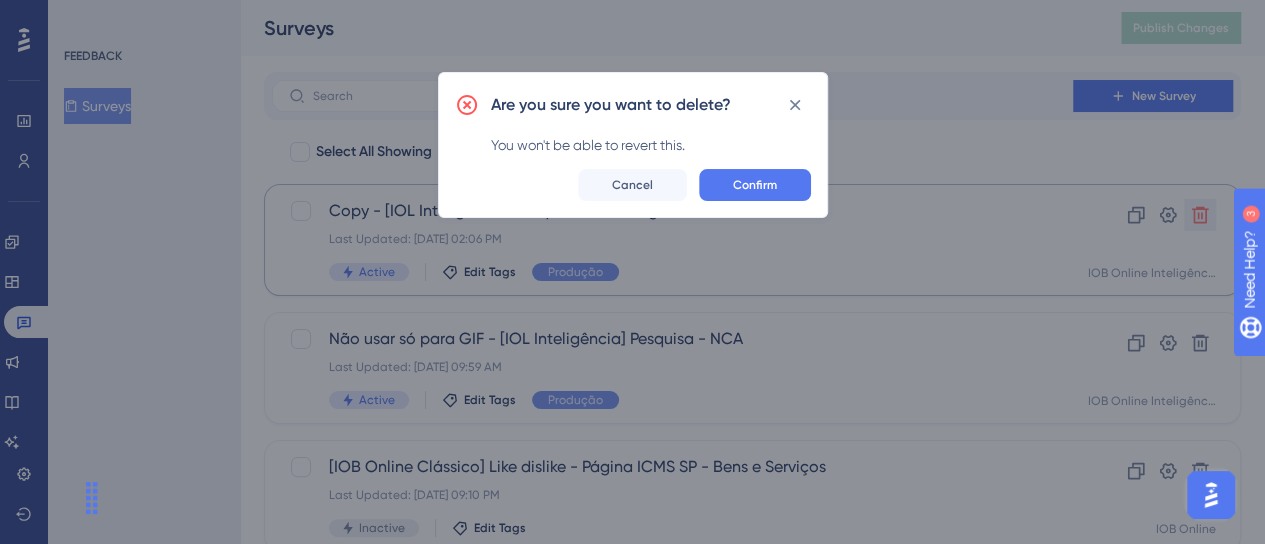 click on "Confirm" at bounding box center [755, 185] 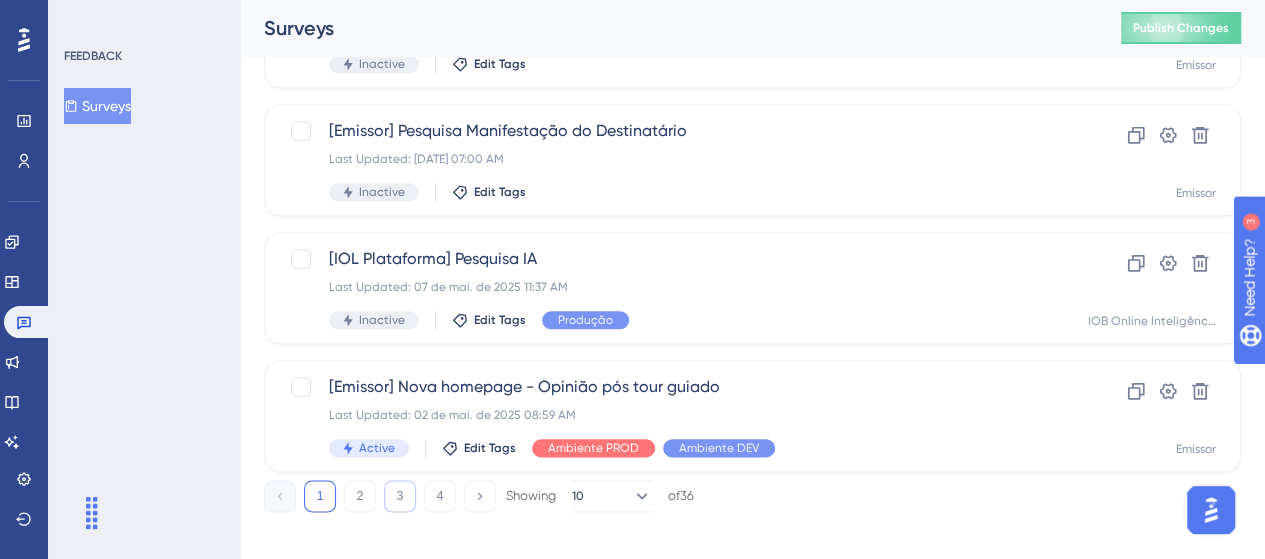 scroll, scrollTop: 992, scrollLeft: 0, axis: vertical 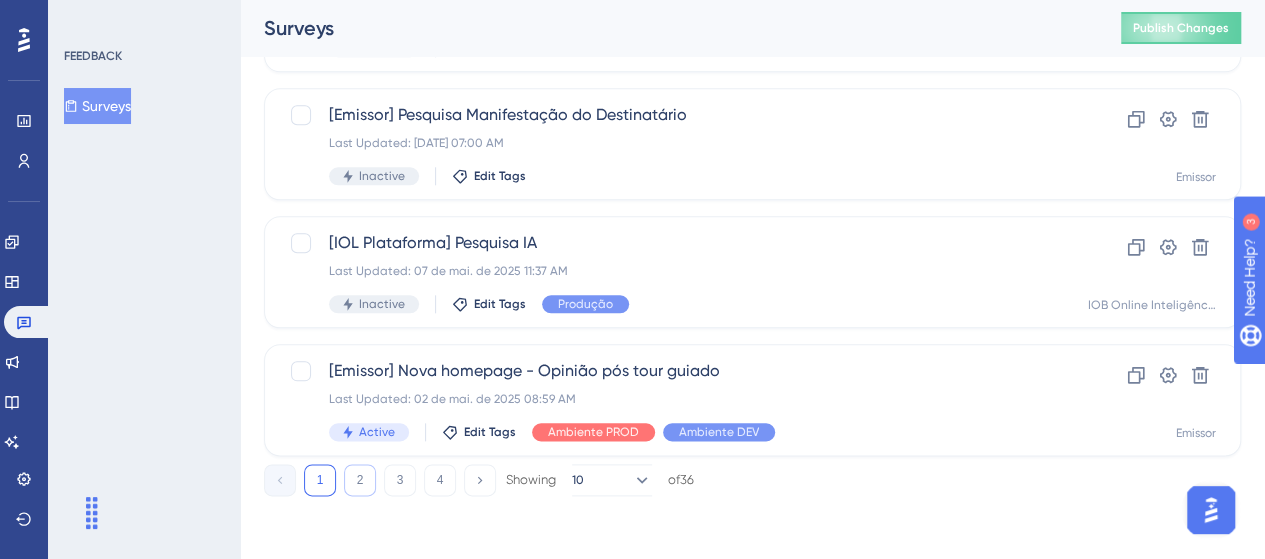 click on "2" at bounding box center (360, 480) 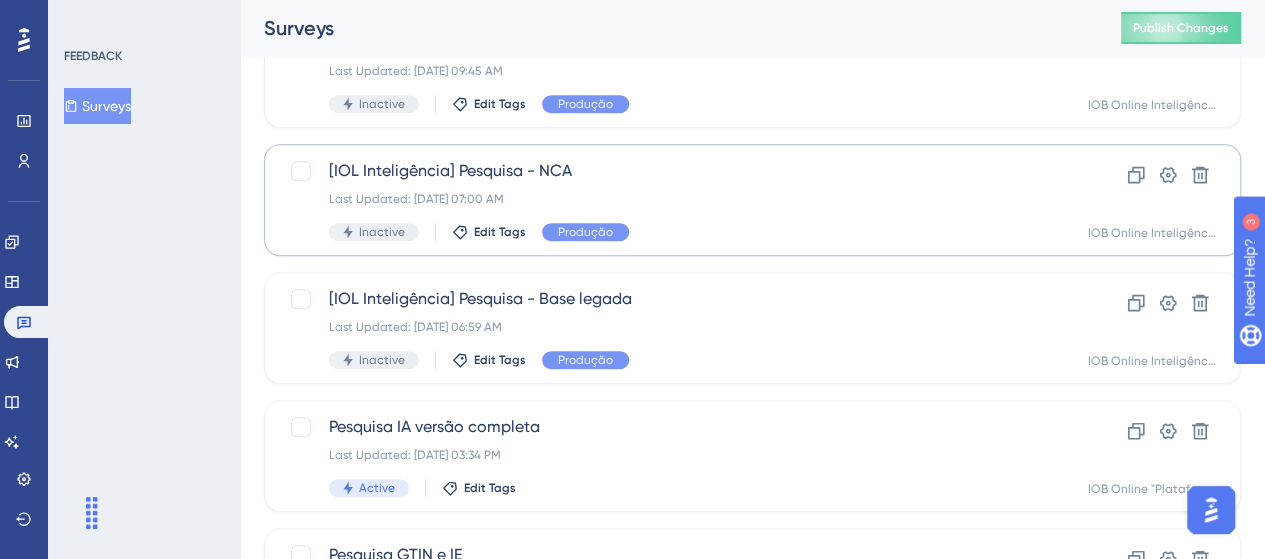 scroll, scrollTop: 392, scrollLeft: 0, axis: vertical 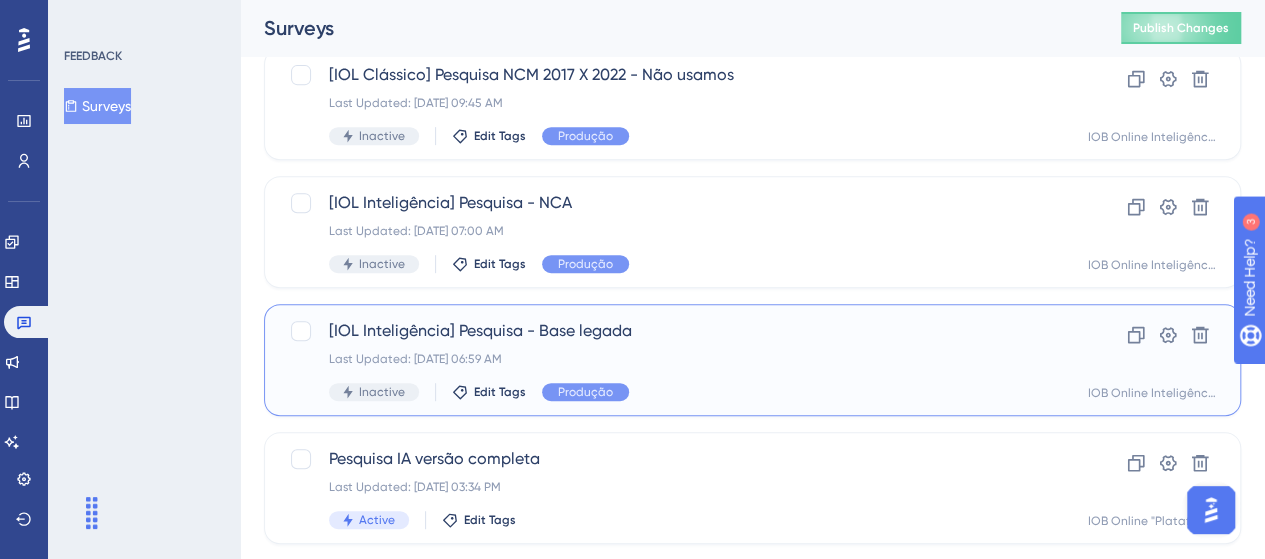 click on "[IOL Inteligência] Pesquisa - Base legada" at bounding box center [672, 331] 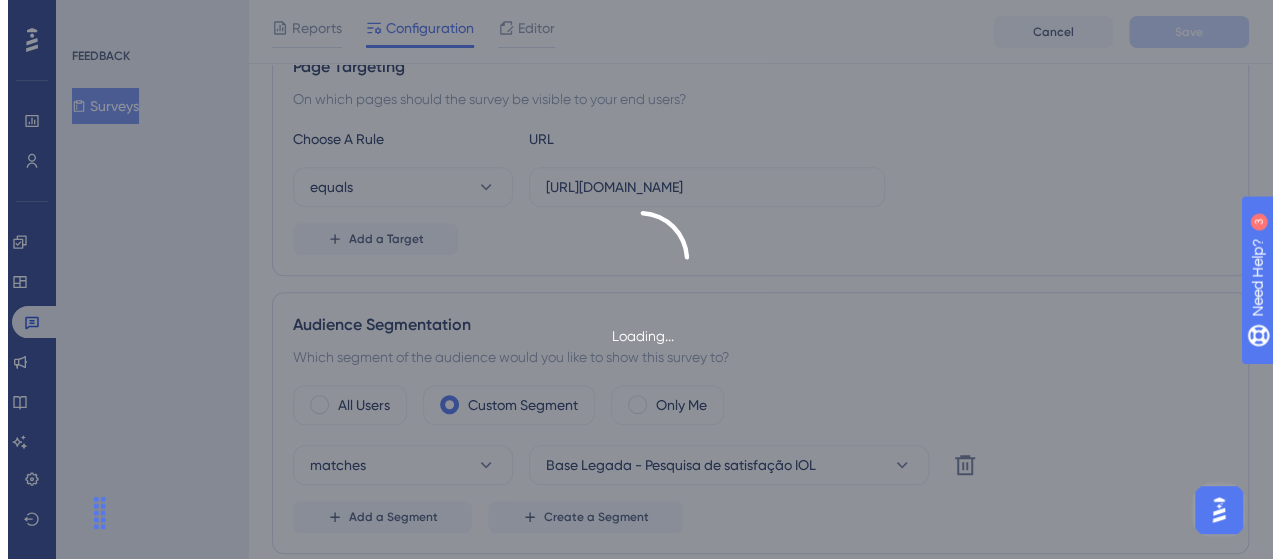 scroll, scrollTop: 0, scrollLeft: 0, axis: both 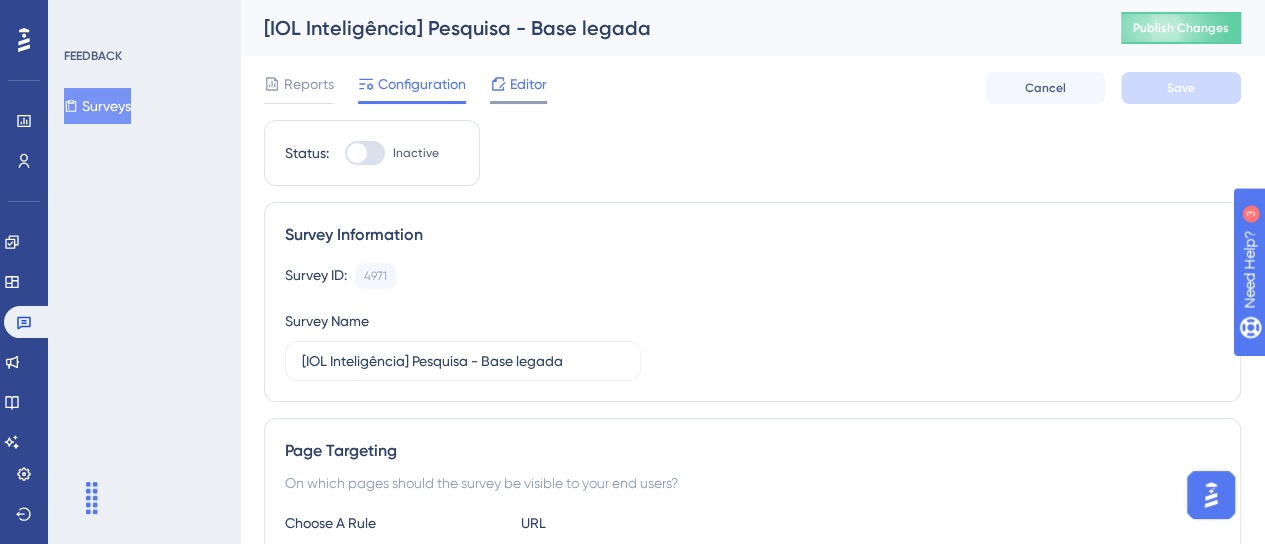 click at bounding box center (498, 84) 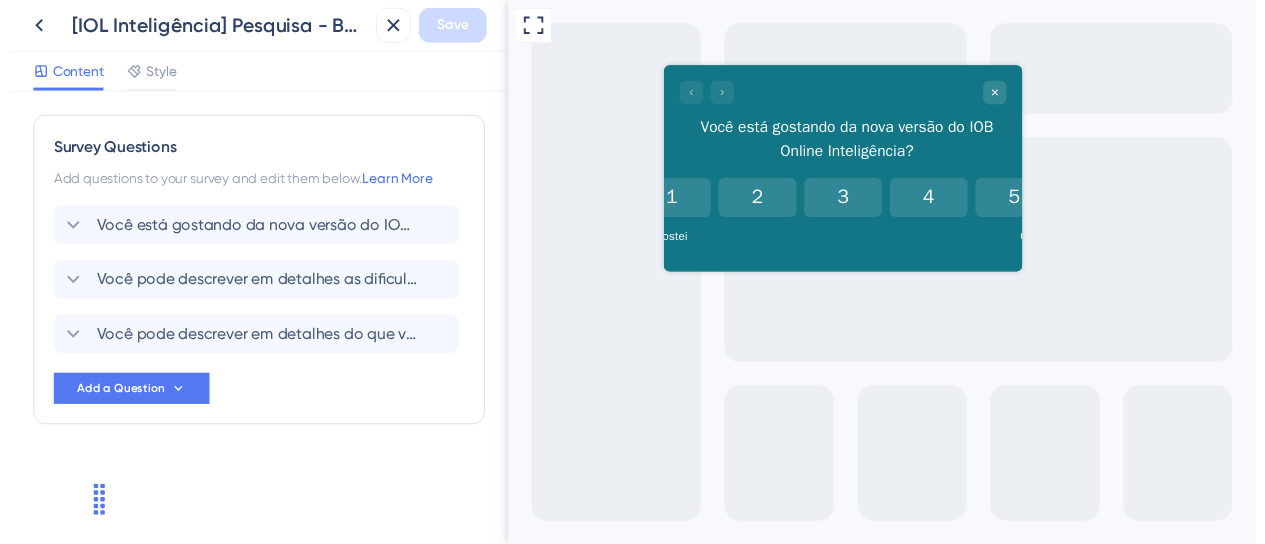 scroll, scrollTop: 0, scrollLeft: 0, axis: both 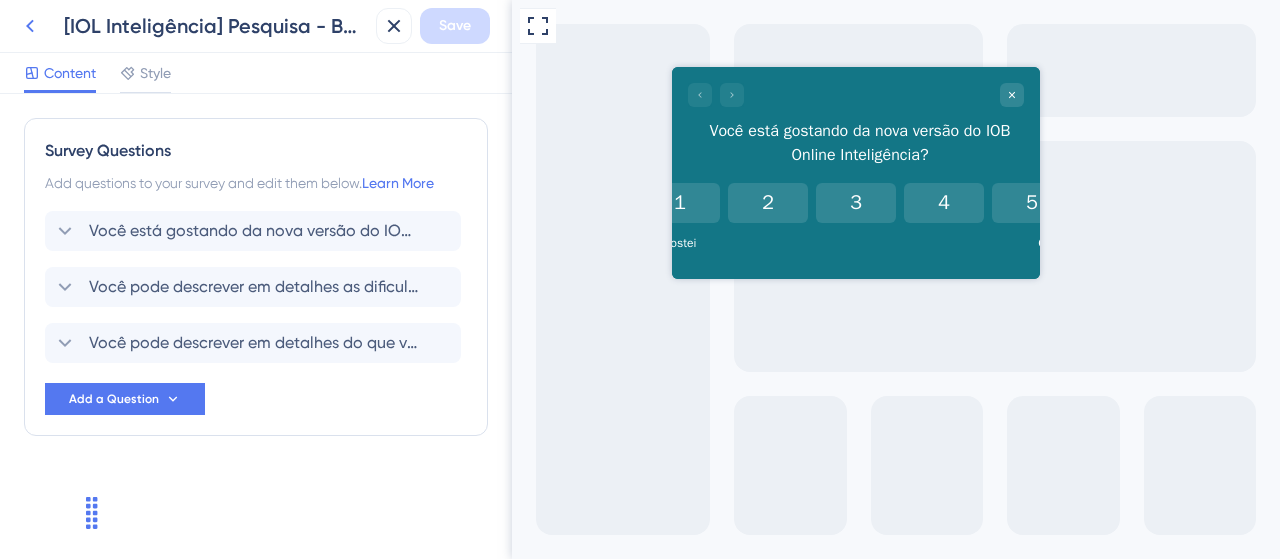 click 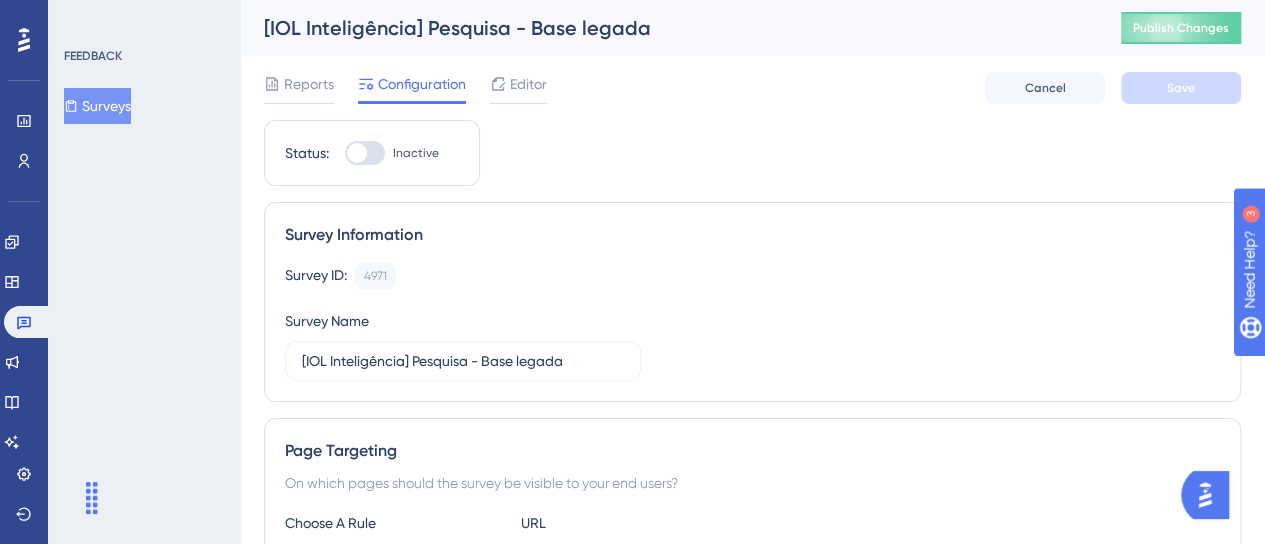 scroll, scrollTop: 0, scrollLeft: 0, axis: both 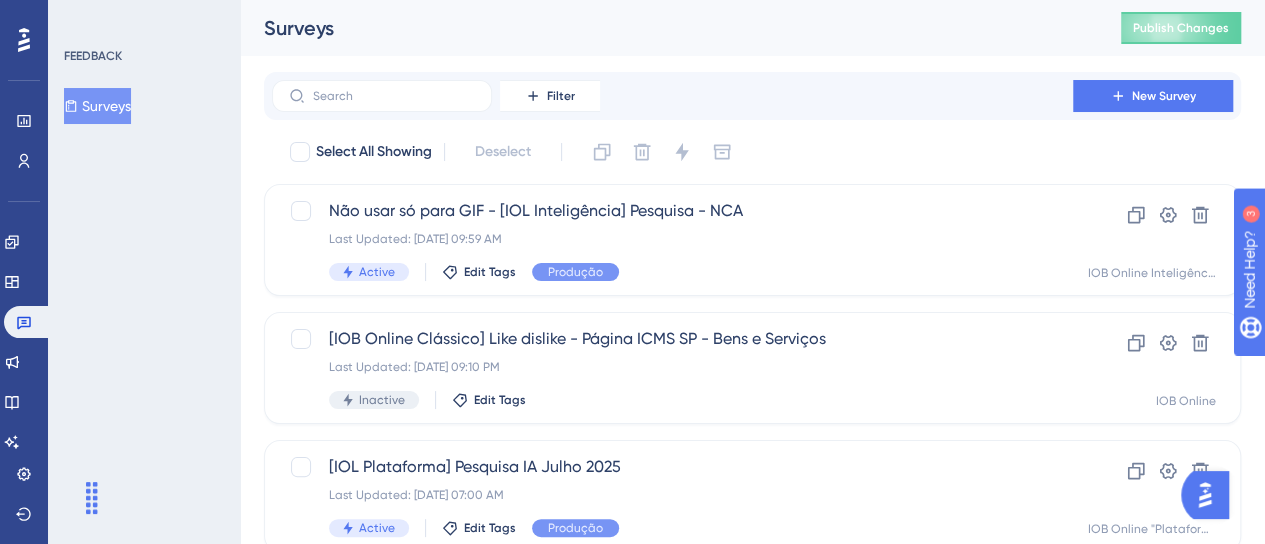 click on "2" at bounding box center (360, 1472) 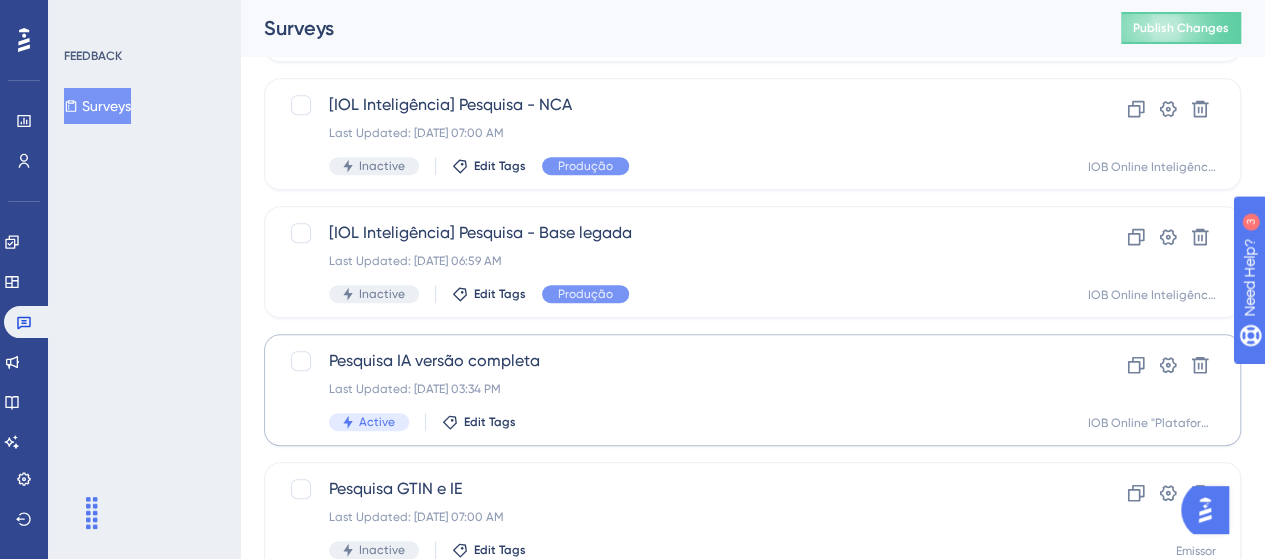 scroll, scrollTop: 500, scrollLeft: 0, axis: vertical 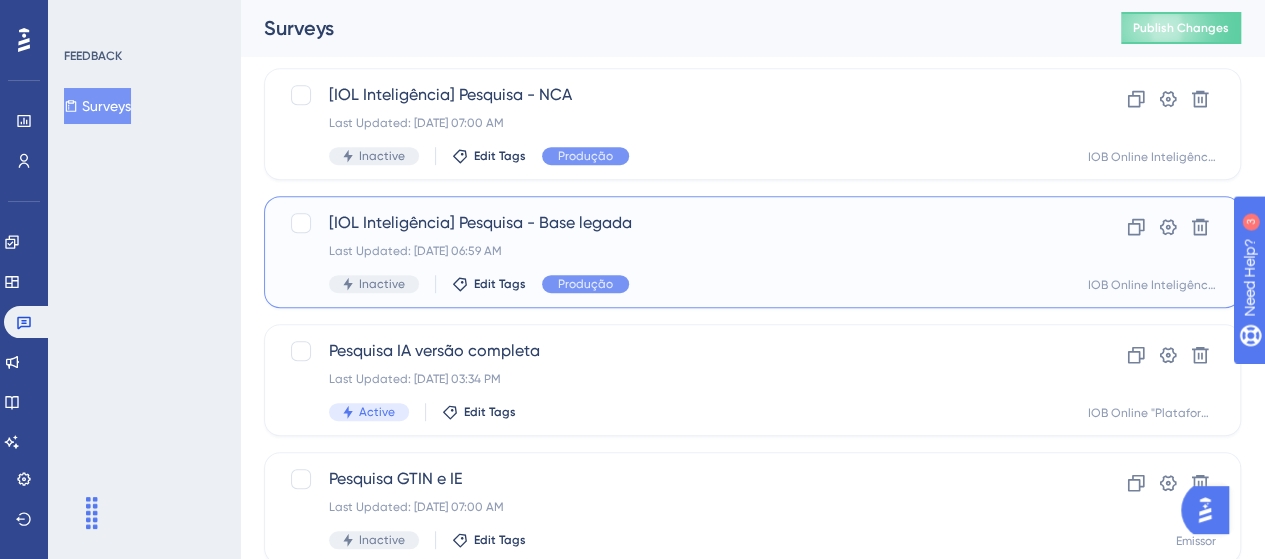 click on "Last Updated: [DATE] 06:59 AM" at bounding box center [672, 251] 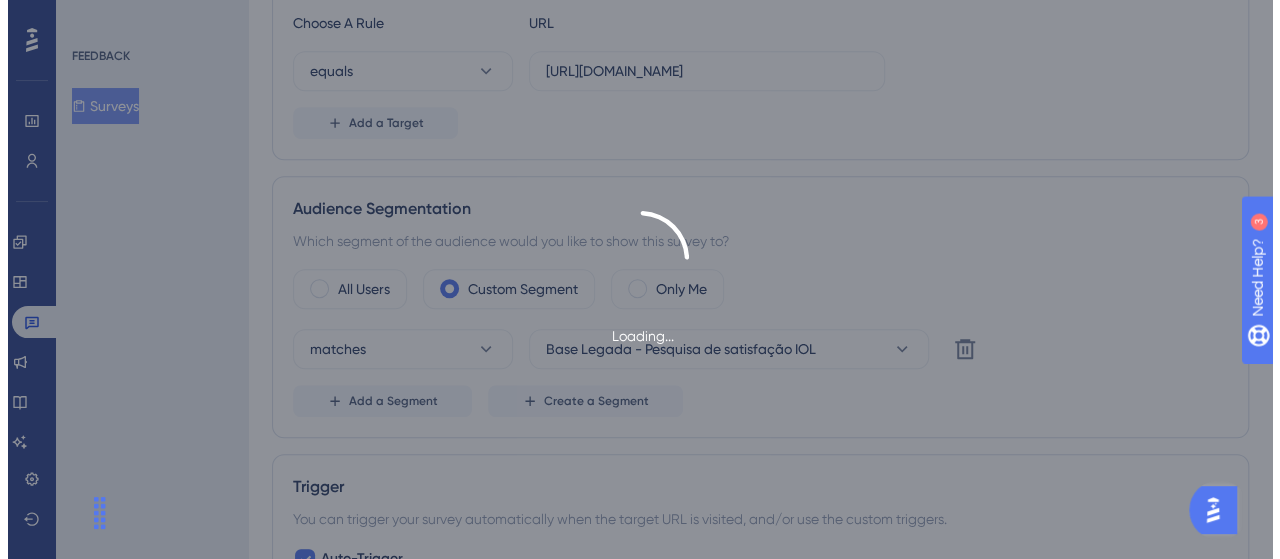 scroll, scrollTop: 0, scrollLeft: 0, axis: both 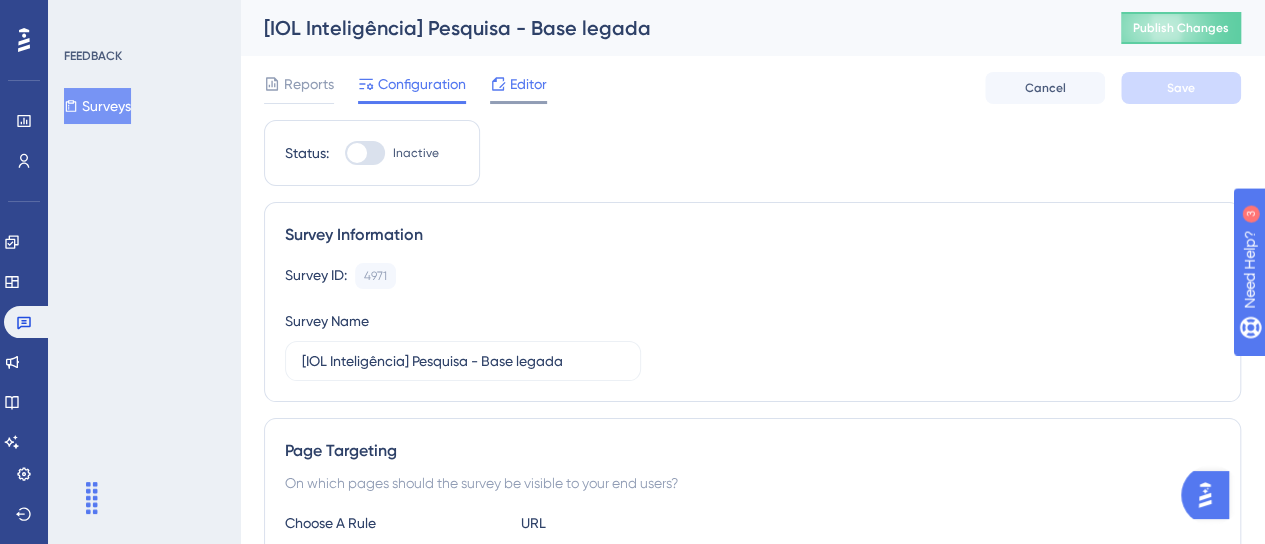 click on "Editor" at bounding box center (528, 84) 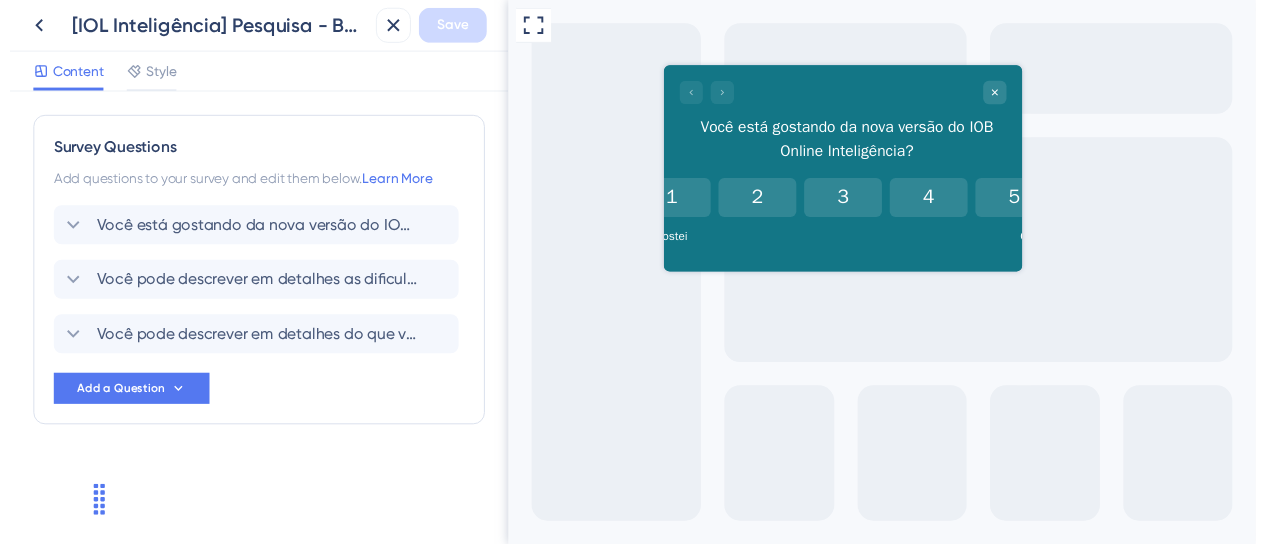 scroll, scrollTop: 0, scrollLeft: 0, axis: both 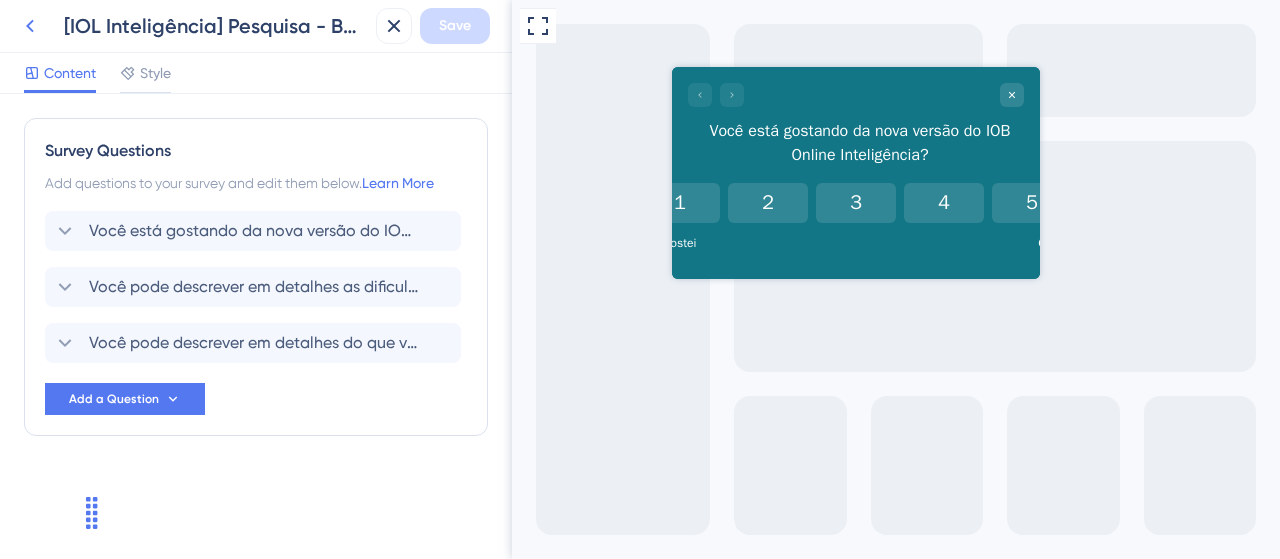 click 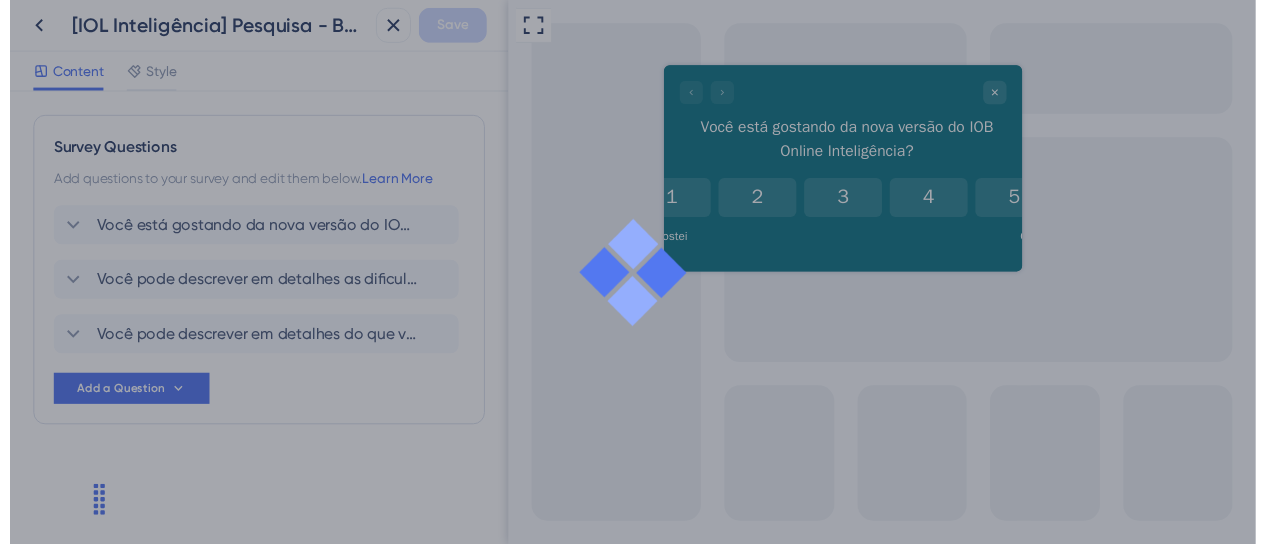 scroll, scrollTop: 0, scrollLeft: 0, axis: both 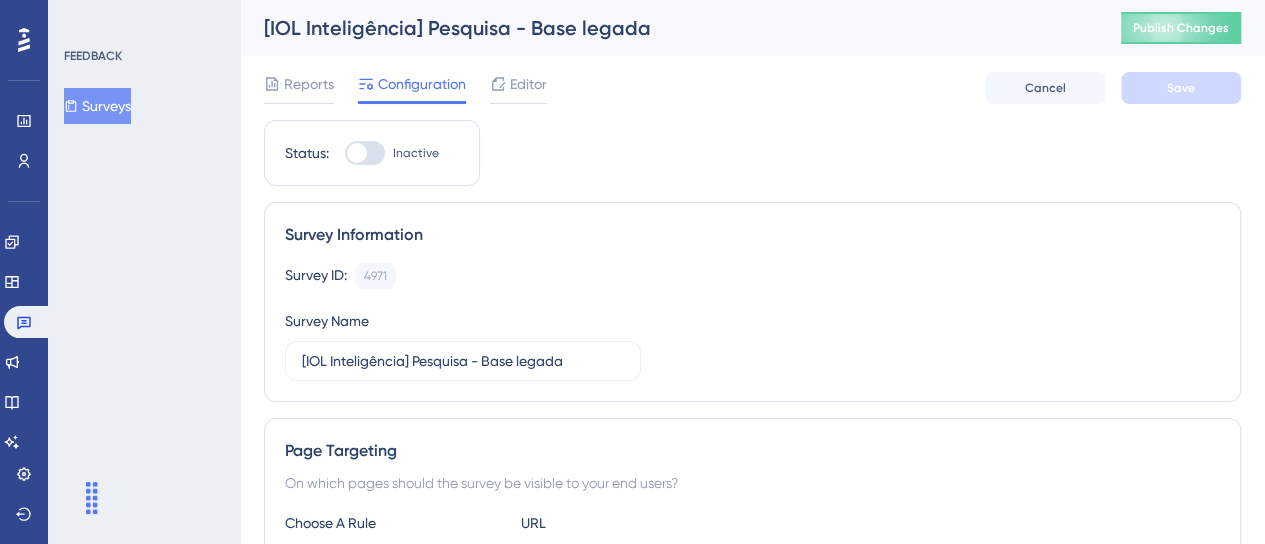 click on "Surveys" at bounding box center (97, 106) 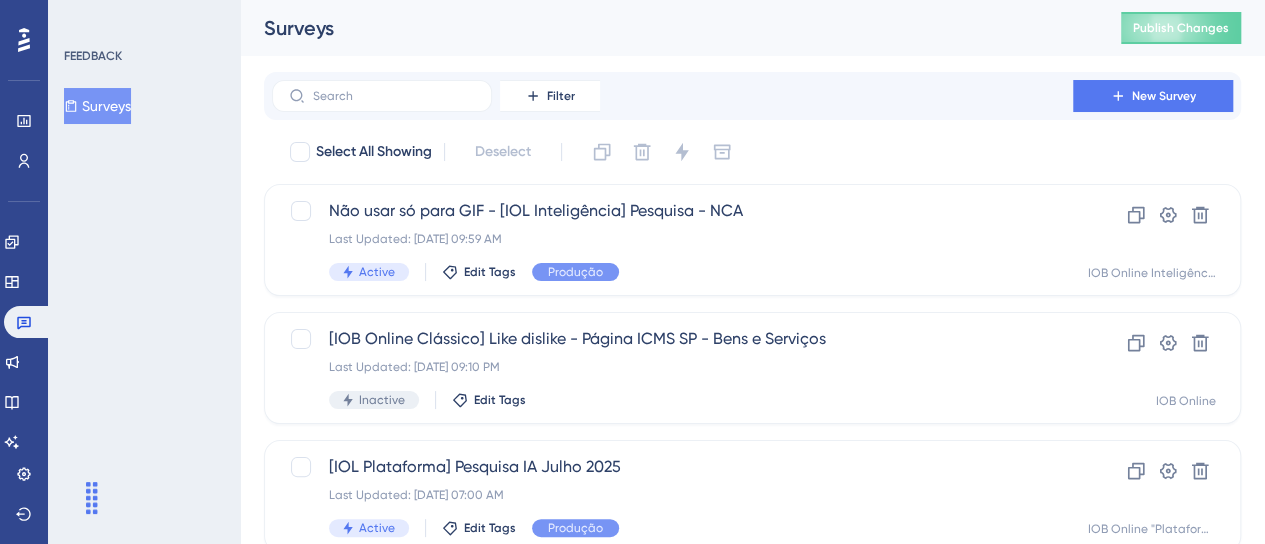 click on "2" at bounding box center [360, 1472] 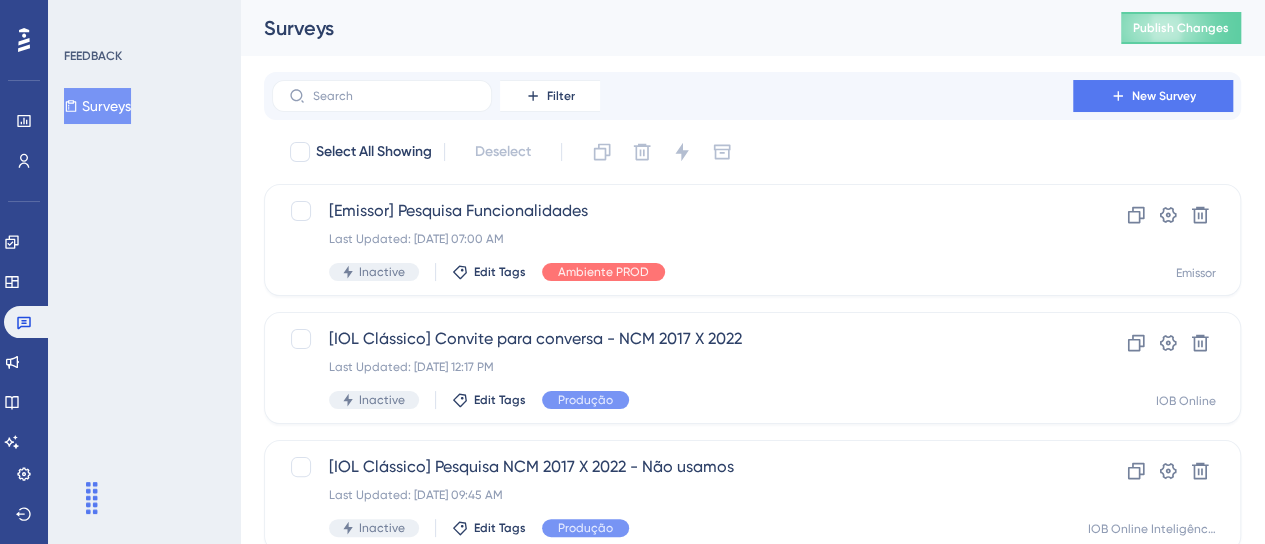 scroll, scrollTop: 408, scrollLeft: 0, axis: vertical 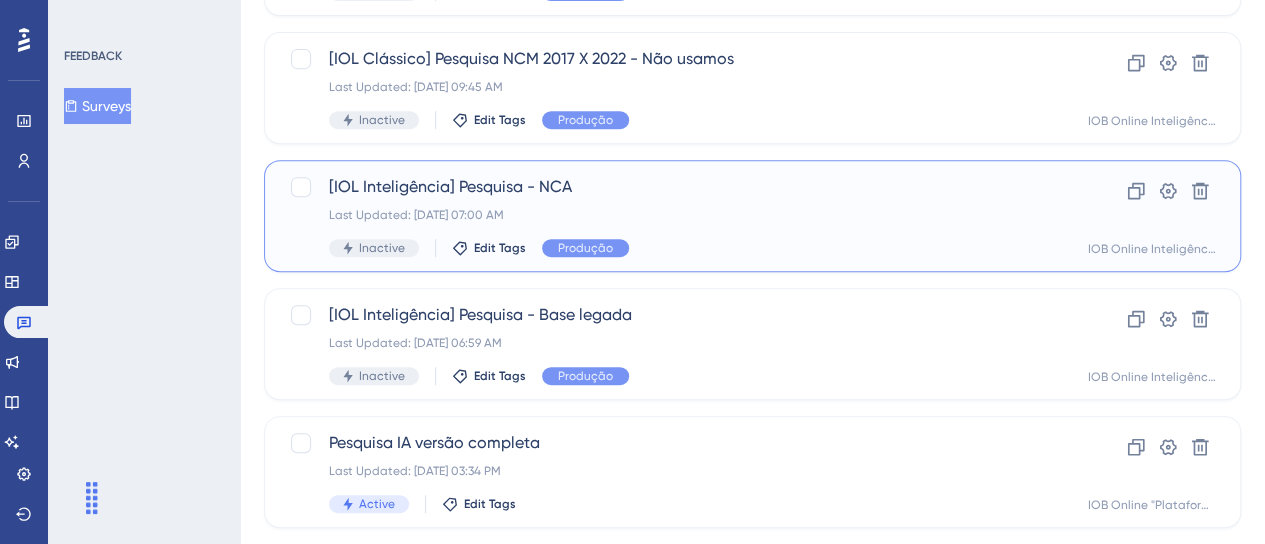 click on "Last Updated: [DATE] 07:00 AM" at bounding box center (672, 215) 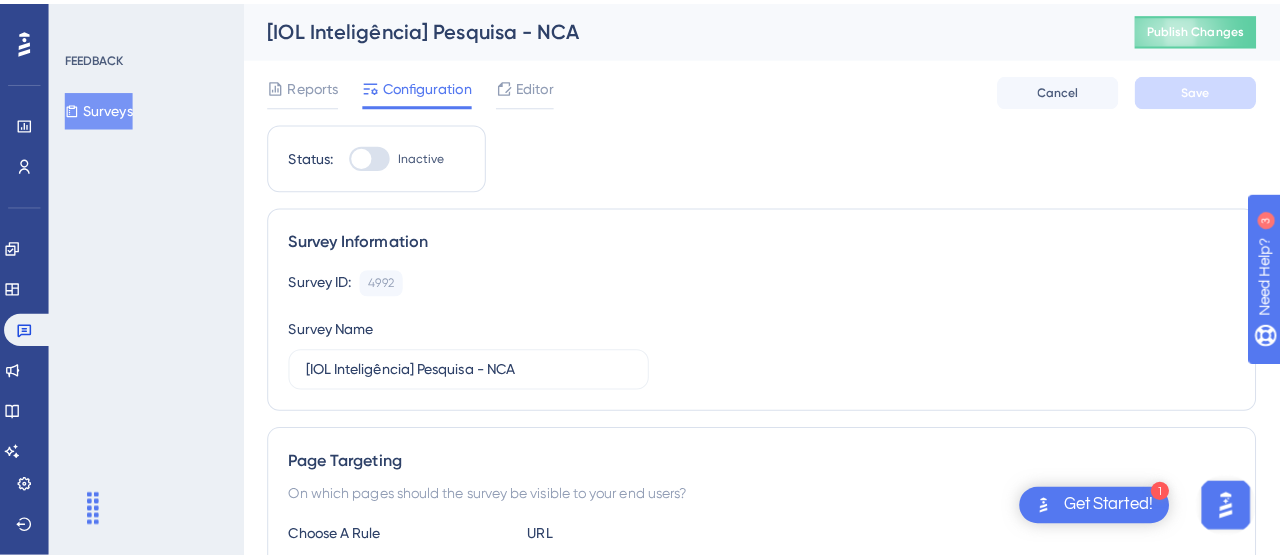 scroll, scrollTop: 0, scrollLeft: 0, axis: both 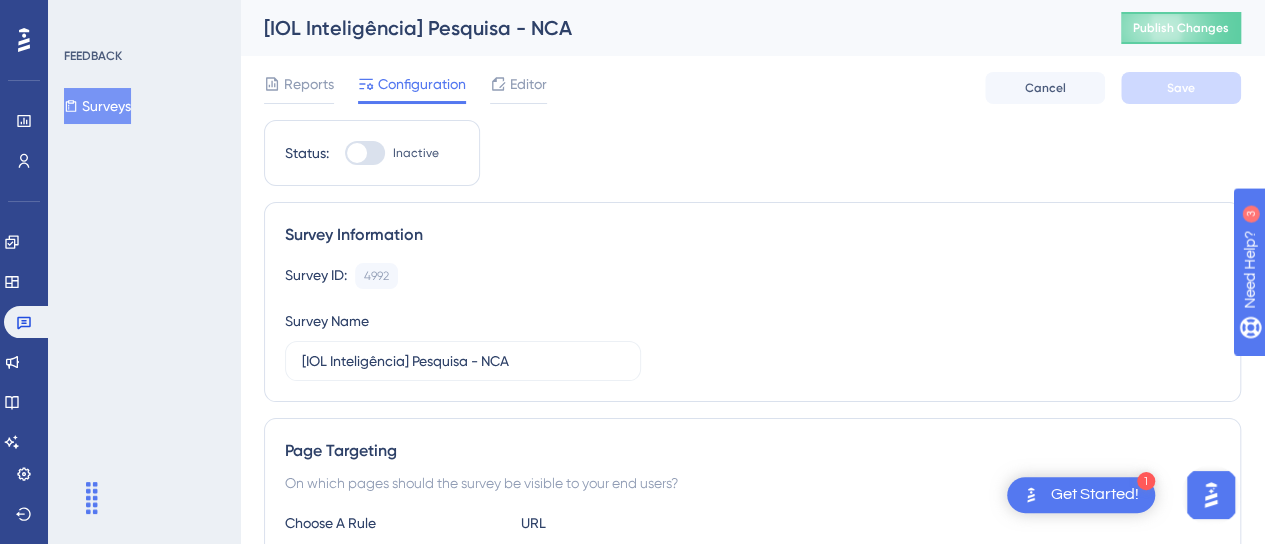 click on "Editor" at bounding box center (518, 84) 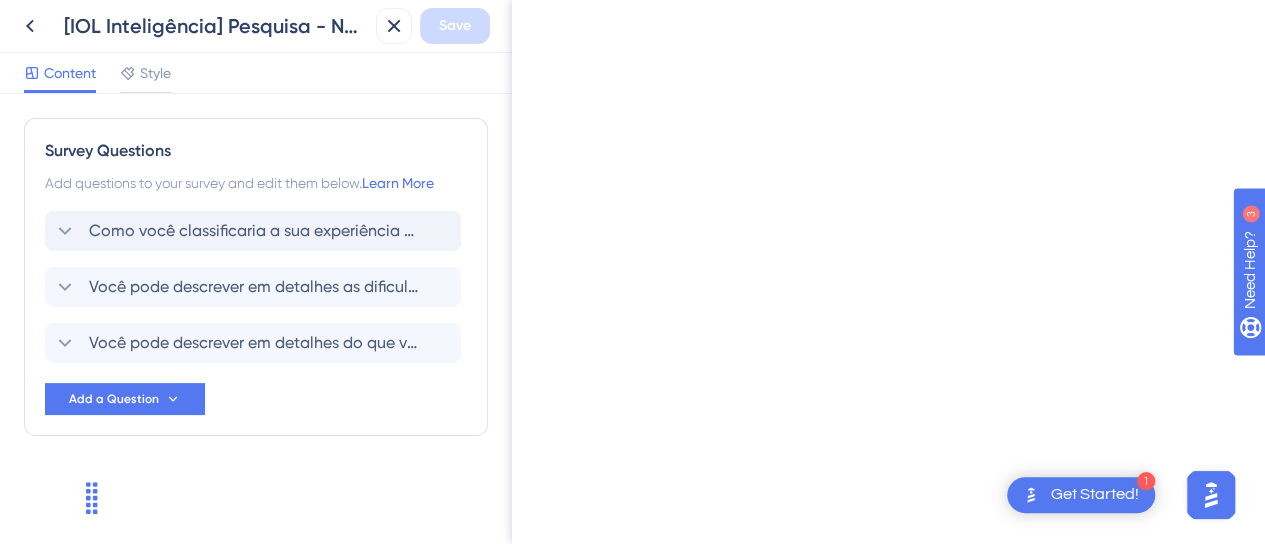 click on "Como você classificaria a sua experiência com o IOB Online Inteligência?" at bounding box center [254, 231] 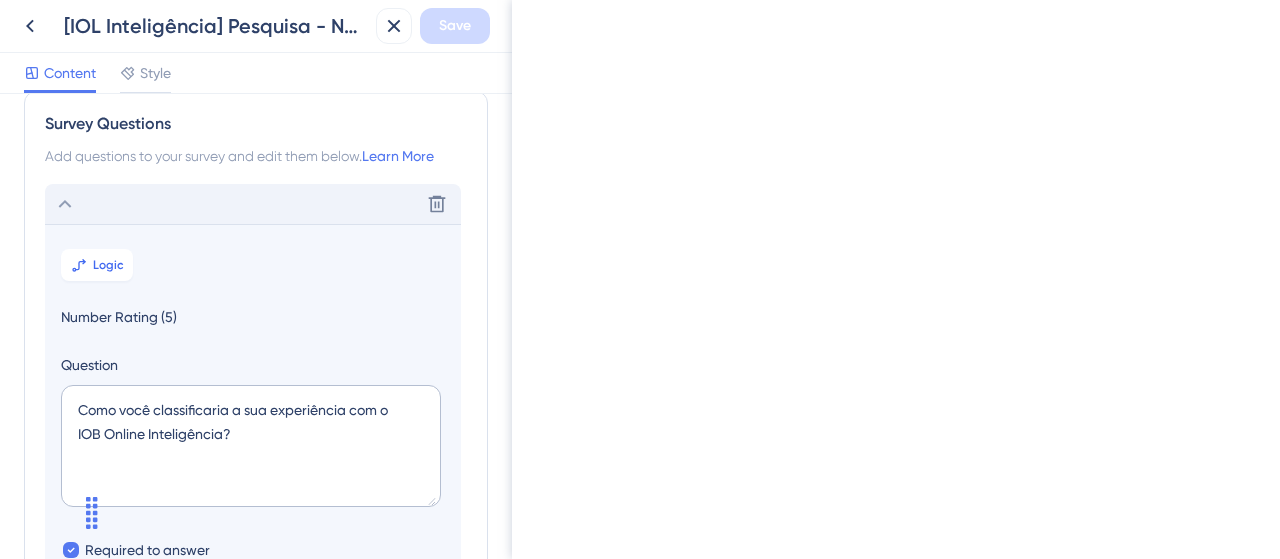 scroll, scrollTop: 116, scrollLeft: 0, axis: vertical 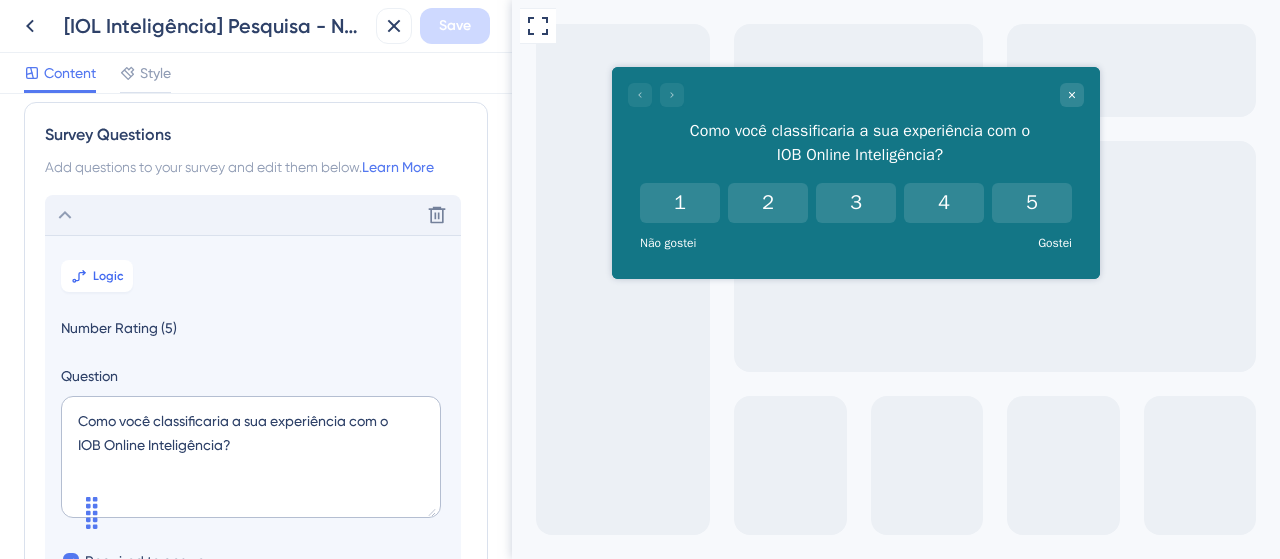click at bounding box center (896, 279) 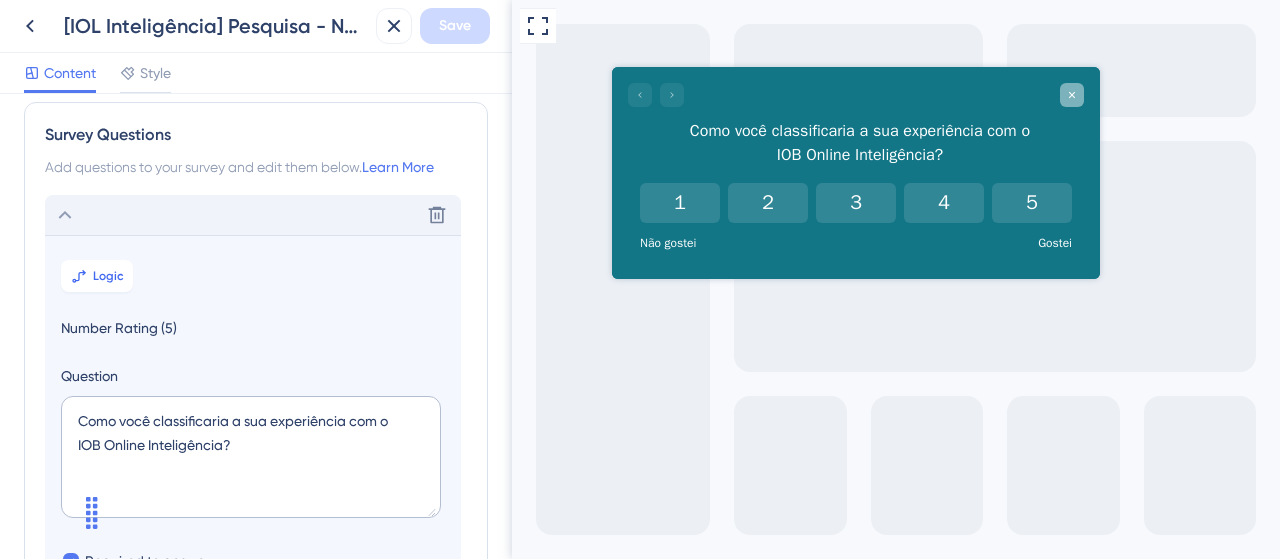 click 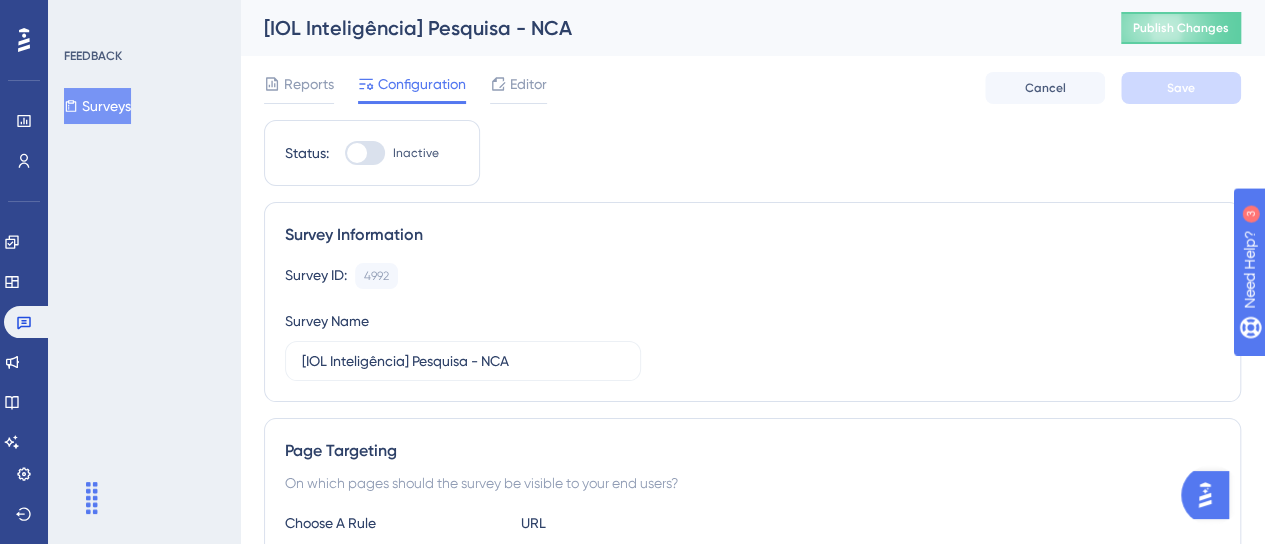 scroll, scrollTop: 0, scrollLeft: 0, axis: both 